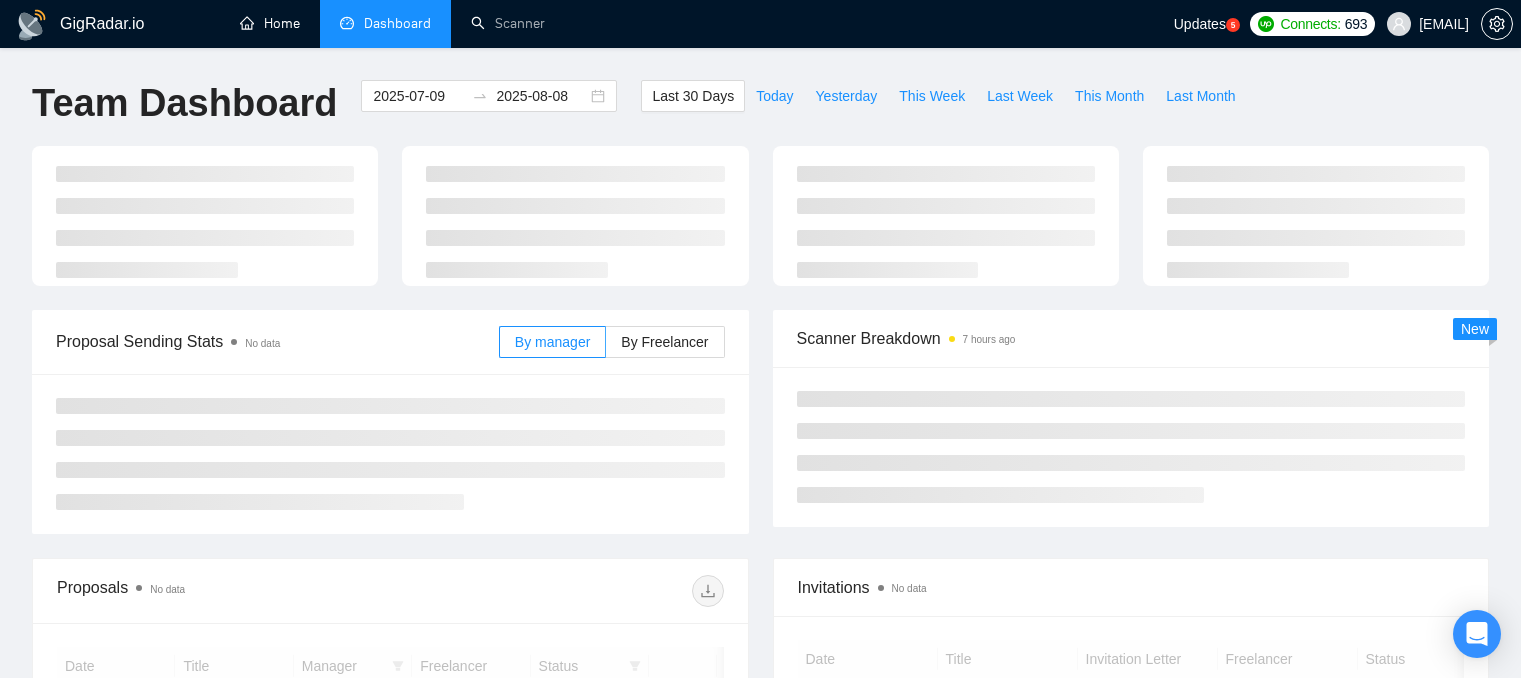 scroll, scrollTop: 0, scrollLeft: 0, axis: both 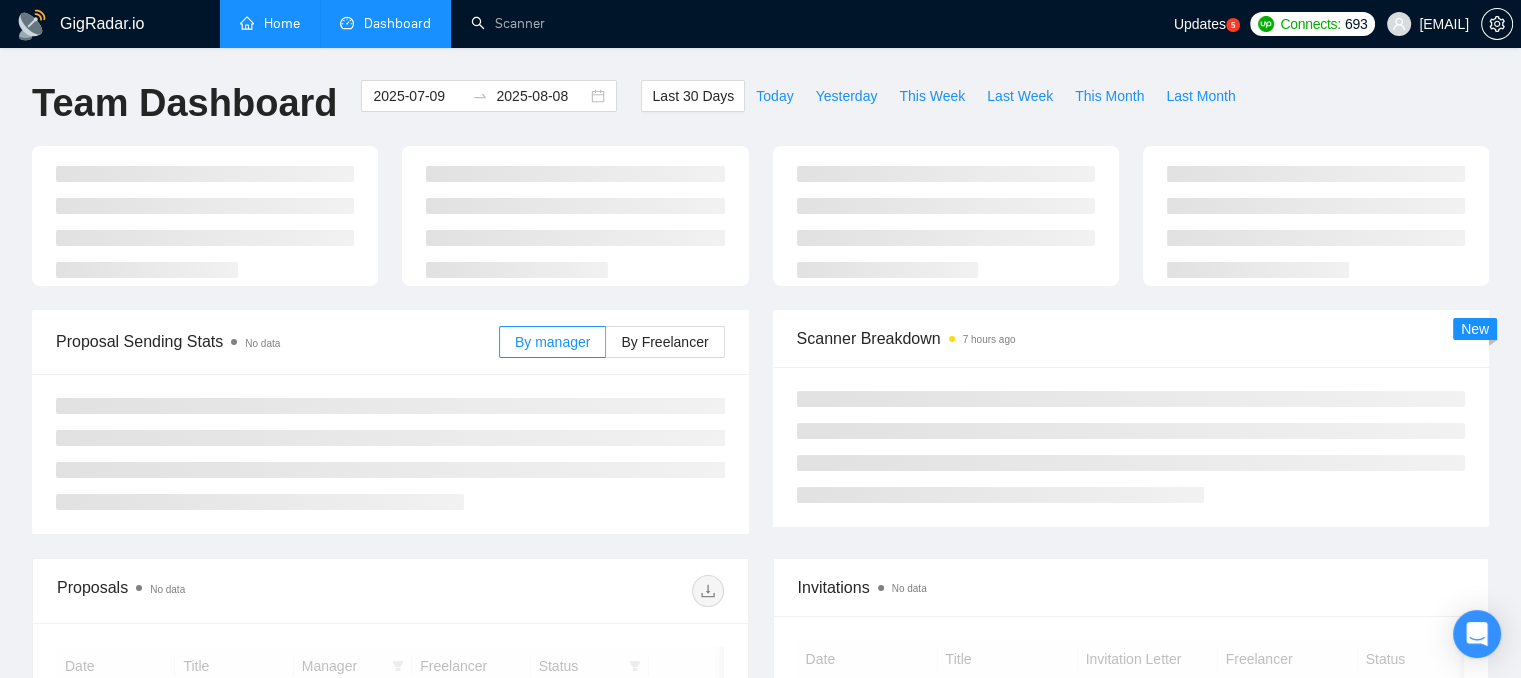 click on "Home" at bounding box center (270, 23) 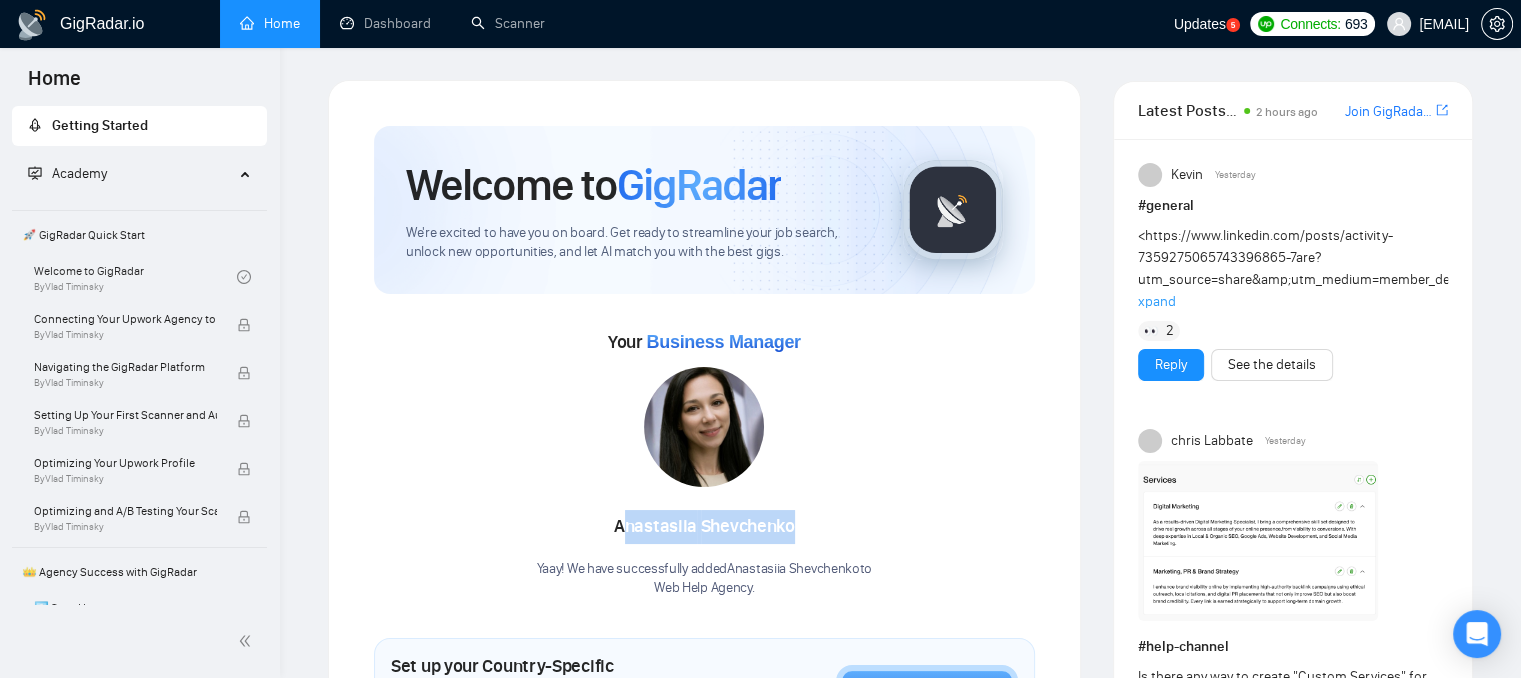 drag, startPoint x: 632, startPoint y: 524, endPoint x: 790, endPoint y: 540, distance: 158.80806 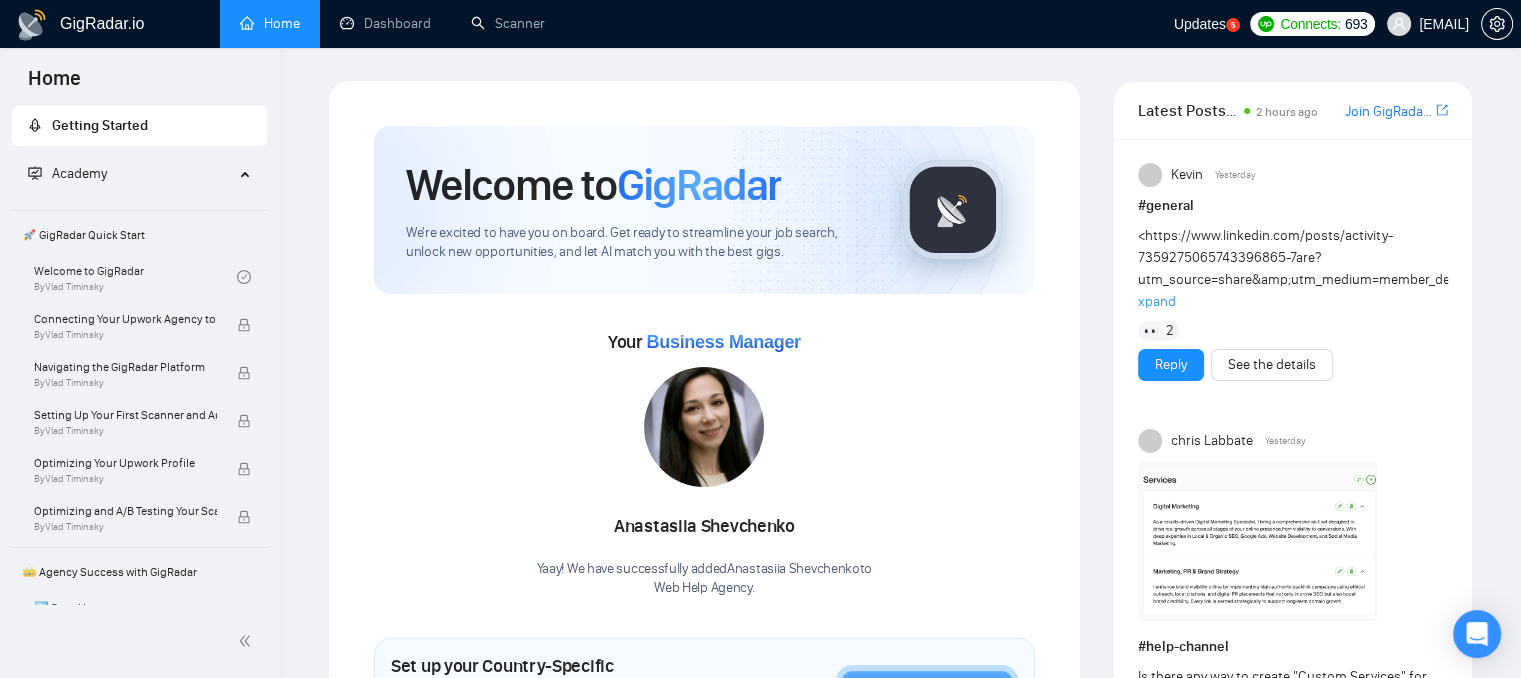click on "[FIRST] [LAST] Yaay! We have successfully added  [FIRST] [LAST]  to   Web Help Agency ." at bounding box center [705, 482] 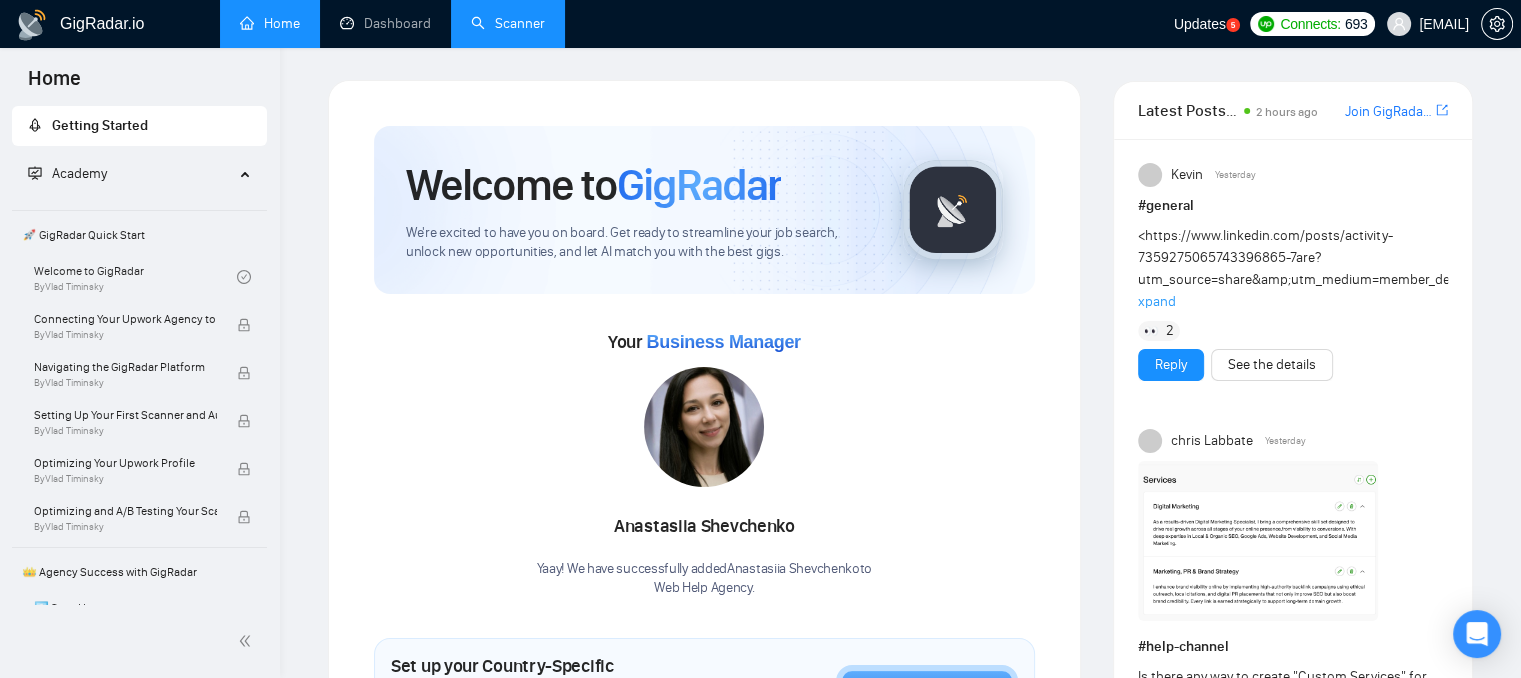click on "Scanner" at bounding box center [508, 23] 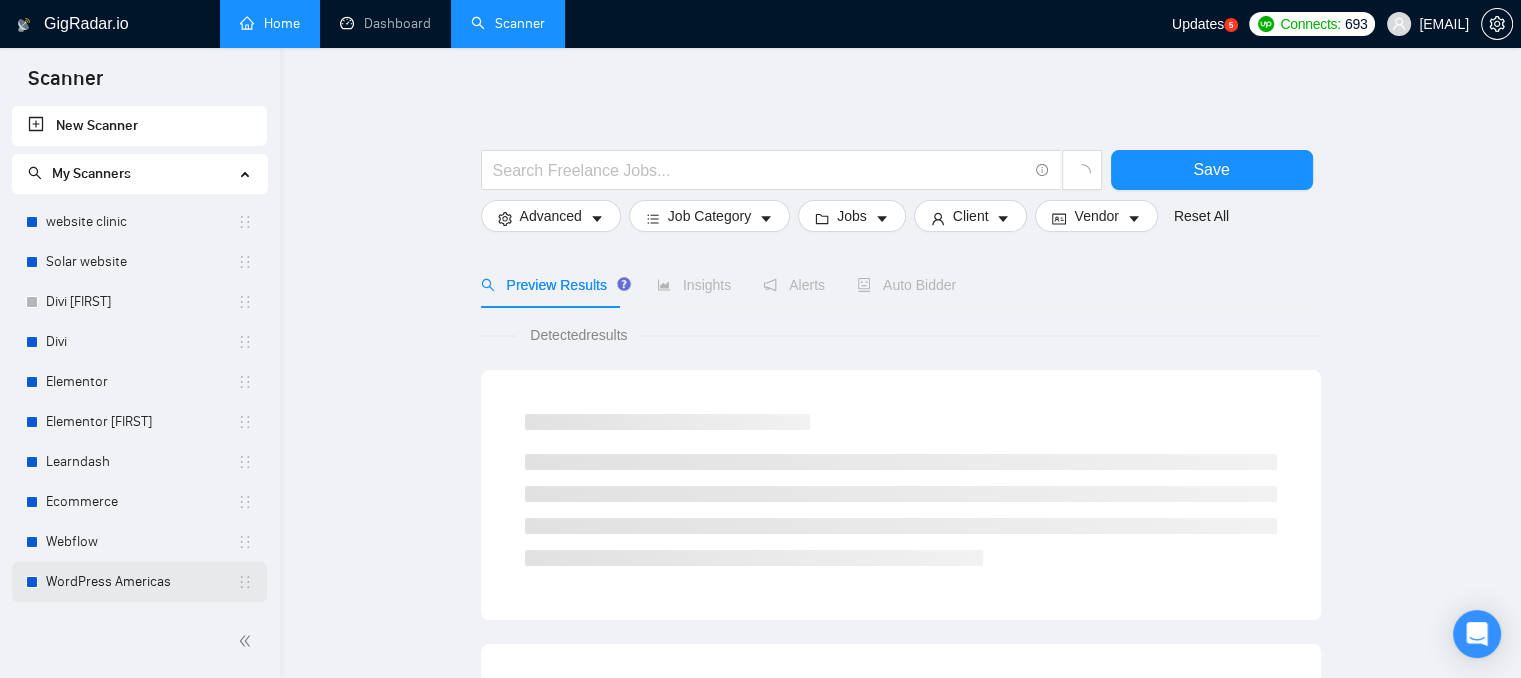 click on "WordPress Americas" at bounding box center (141, 582) 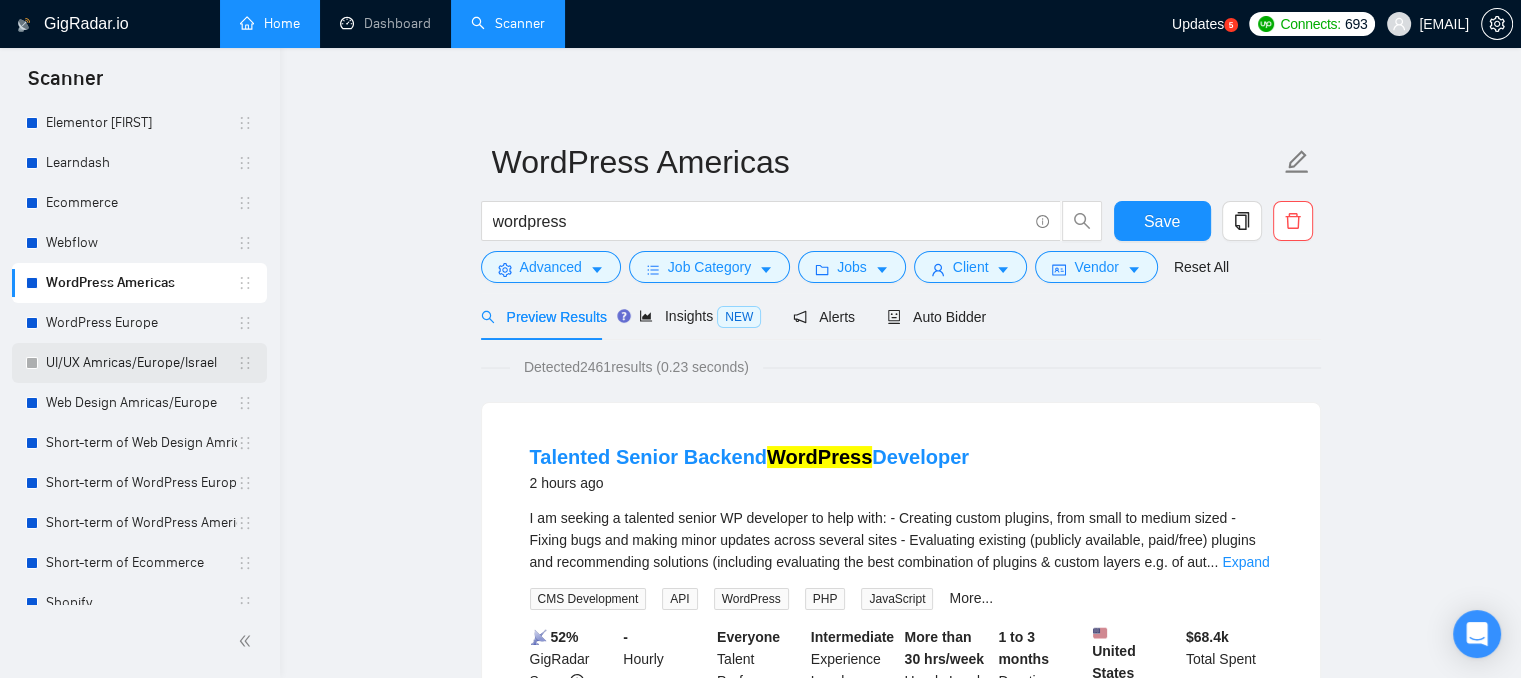 scroll, scrollTop: 300, scrollLeft: 0, axis: vertical 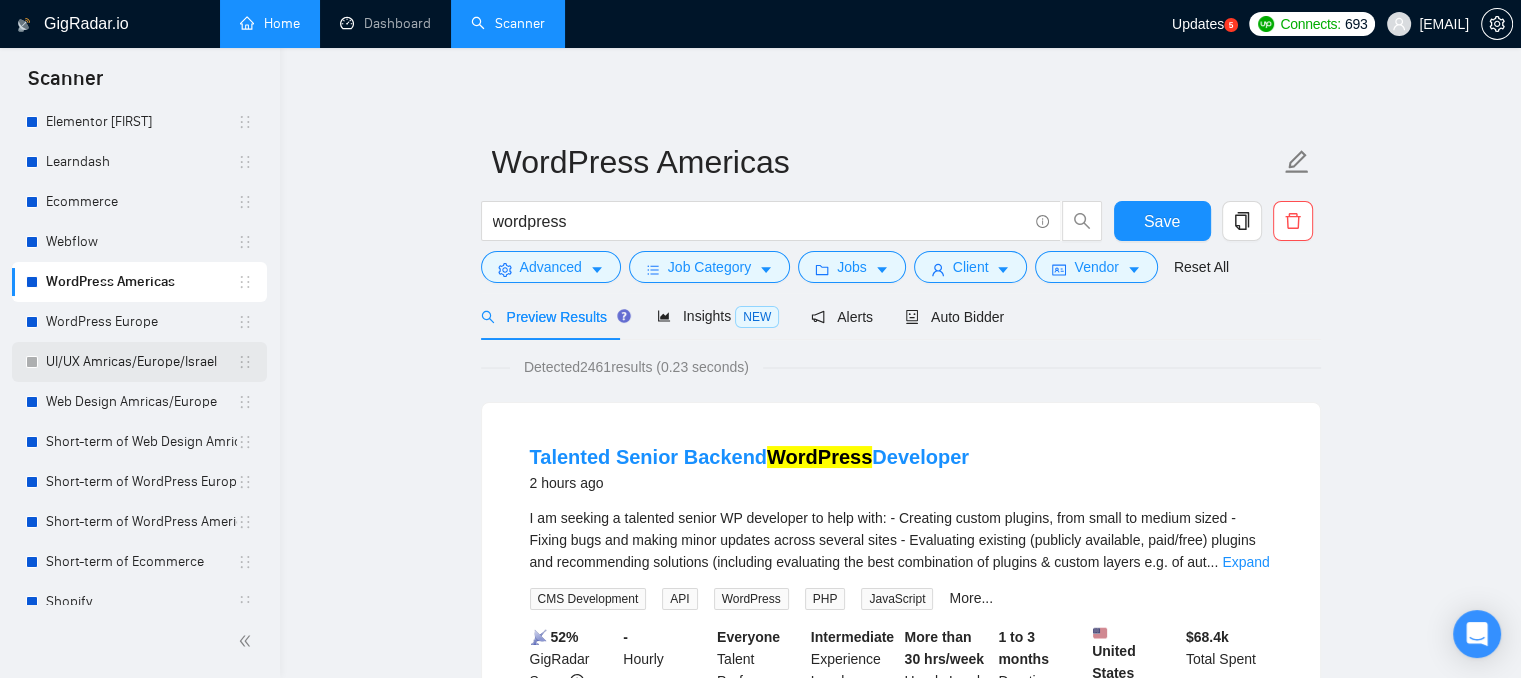 click on "UI/UX Amricas/Europe/Israel" at bounding box center [141, 362] 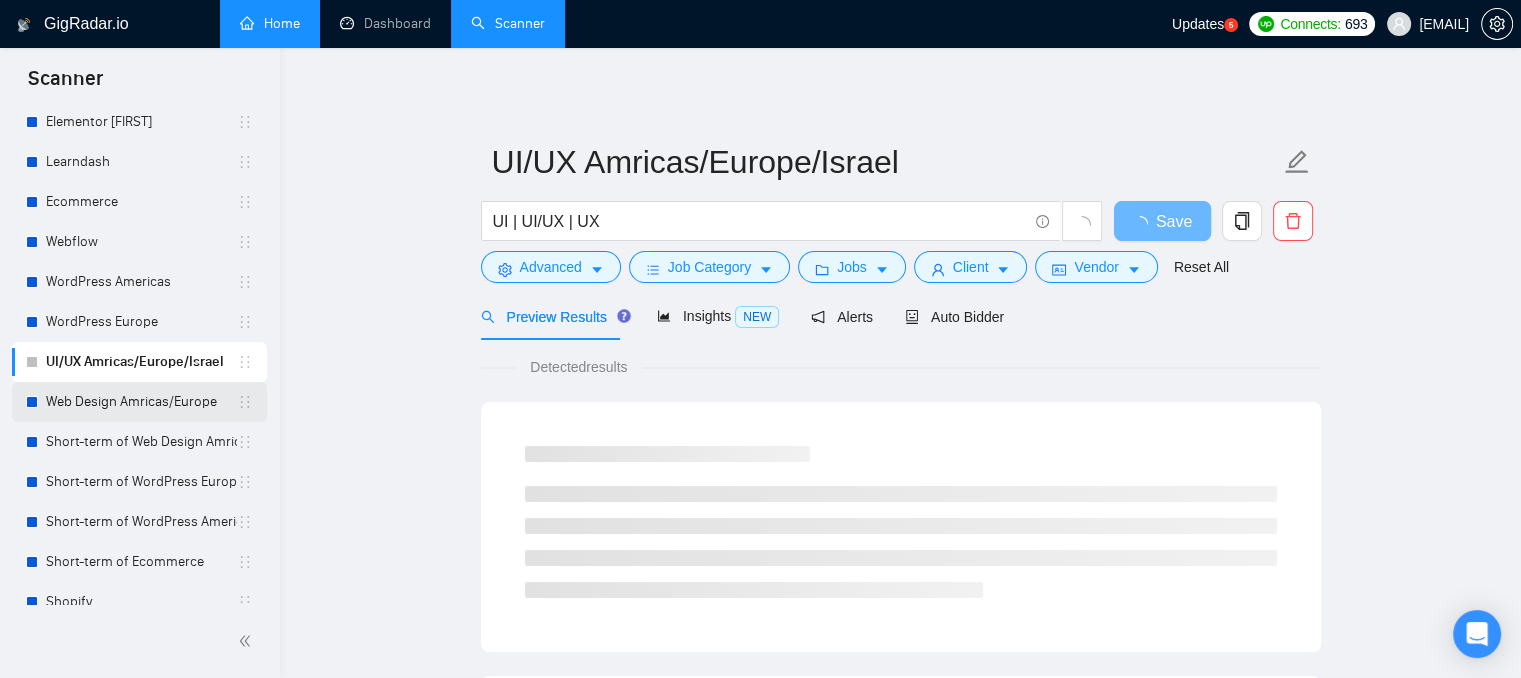 click on "Web Design Amricas/Europe" at bounding box center [141, 402] 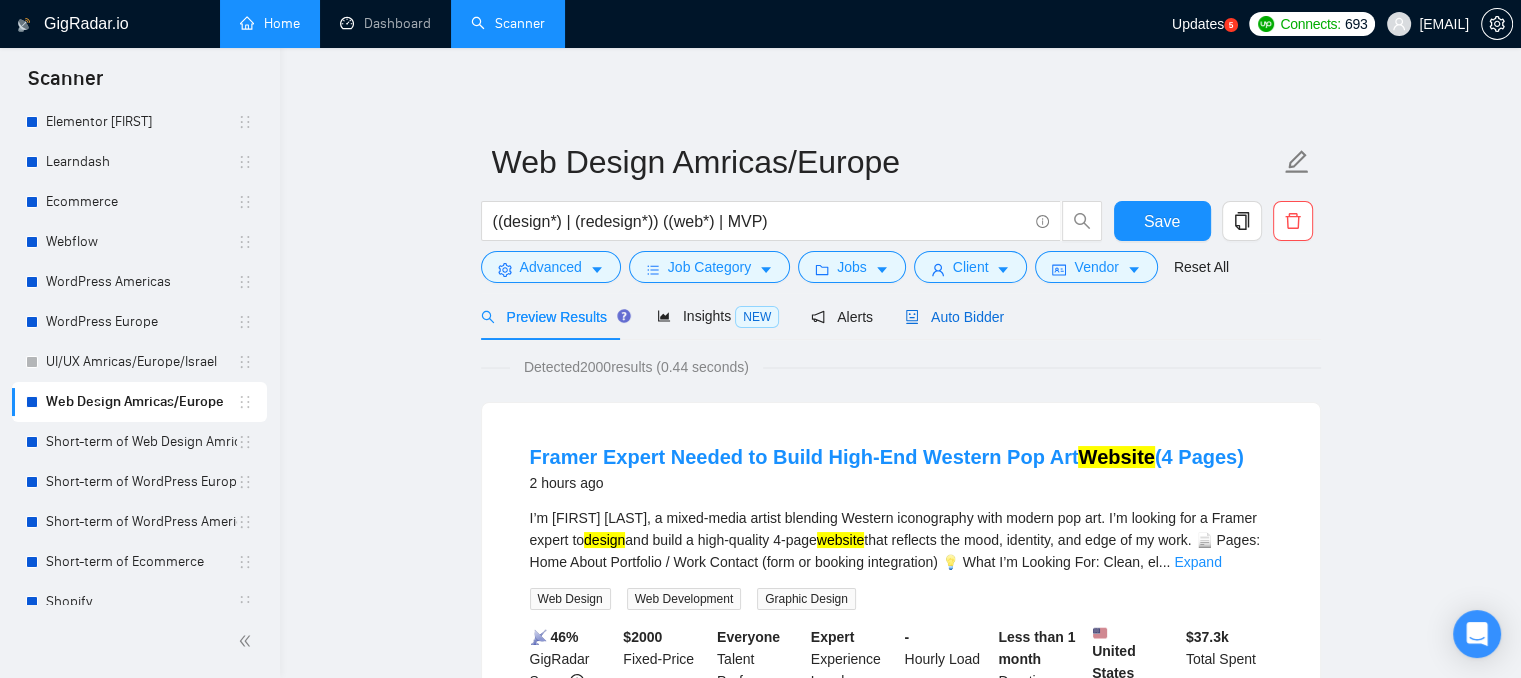 click on "Auto Bidder" at bounding box center (954, 317) 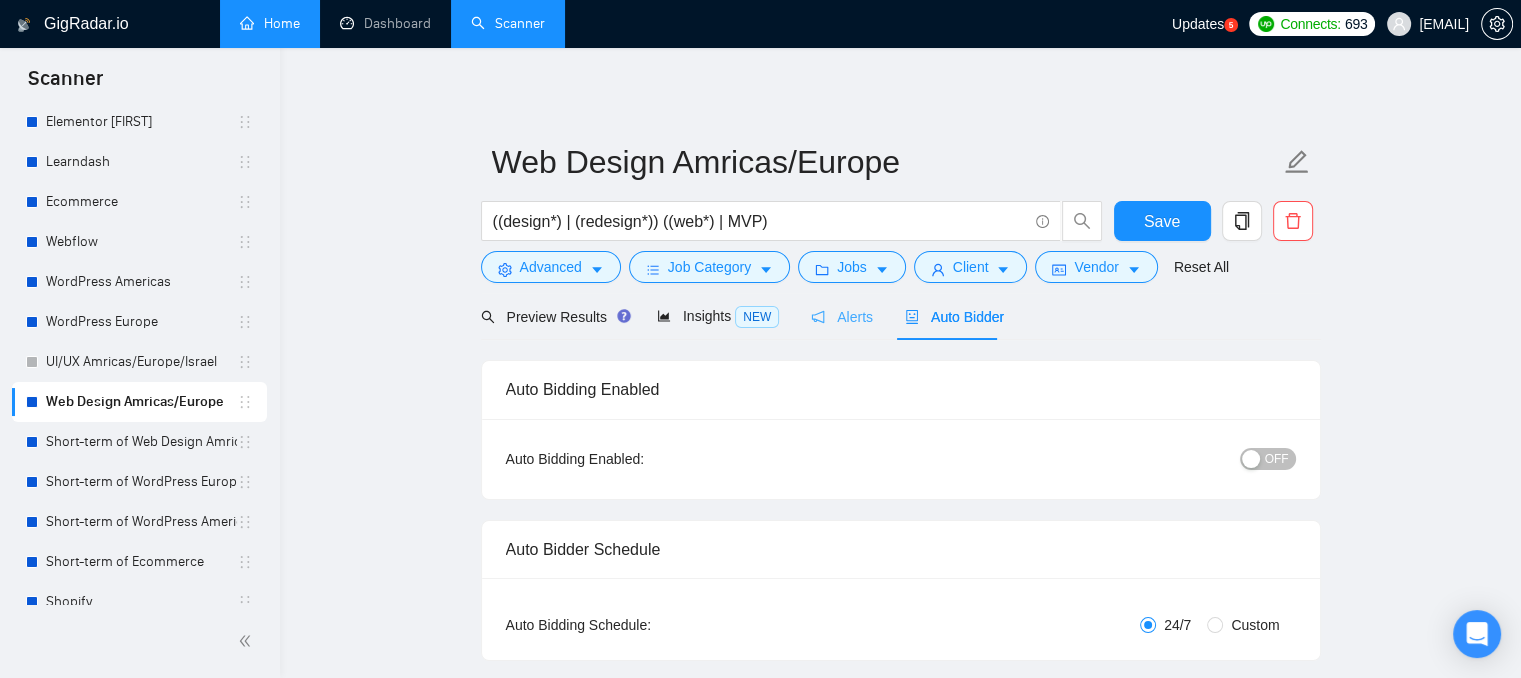 type 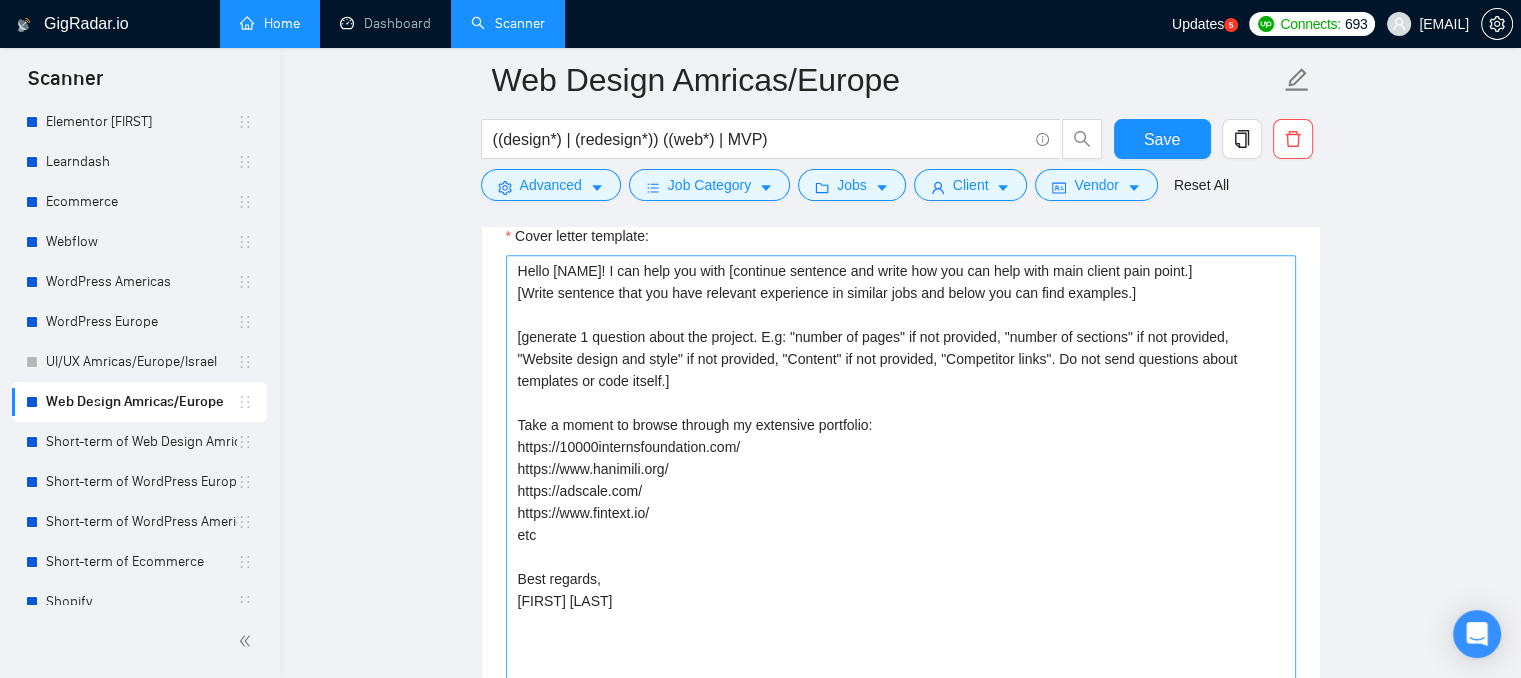 scroll, scrollTop: 2300, scrollLeft: 0, axis: vertical 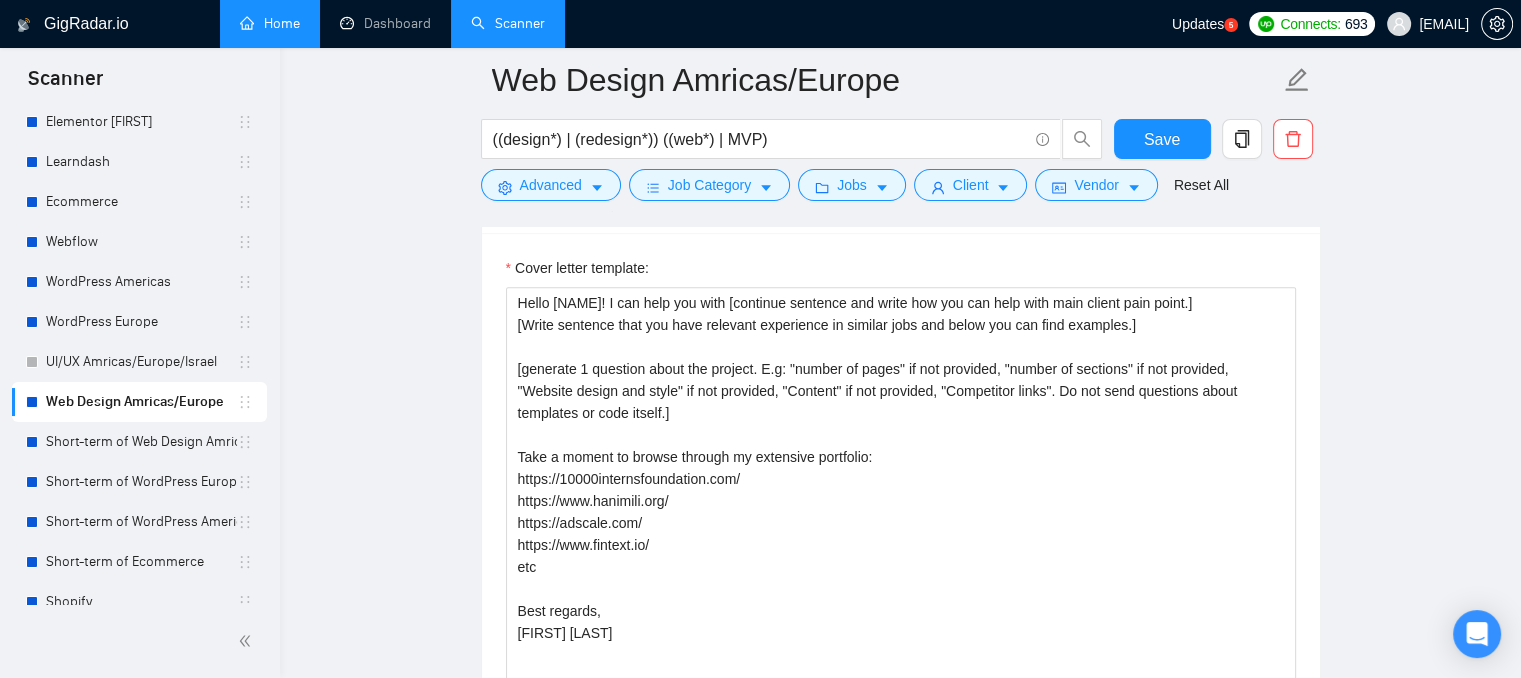 click on "Home" at bounding box center [270, 23] 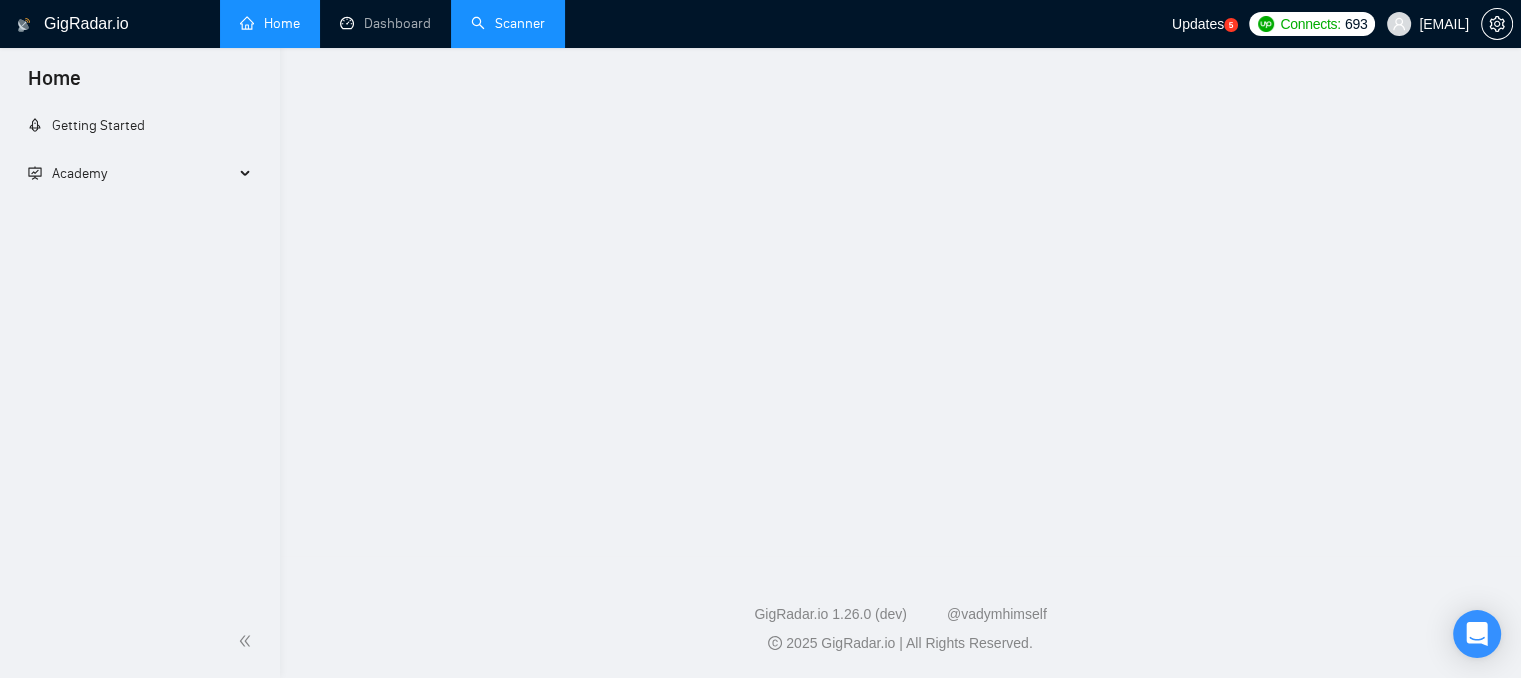 scroll, scrollTop: 0, scrollLeft: 0, axis: both 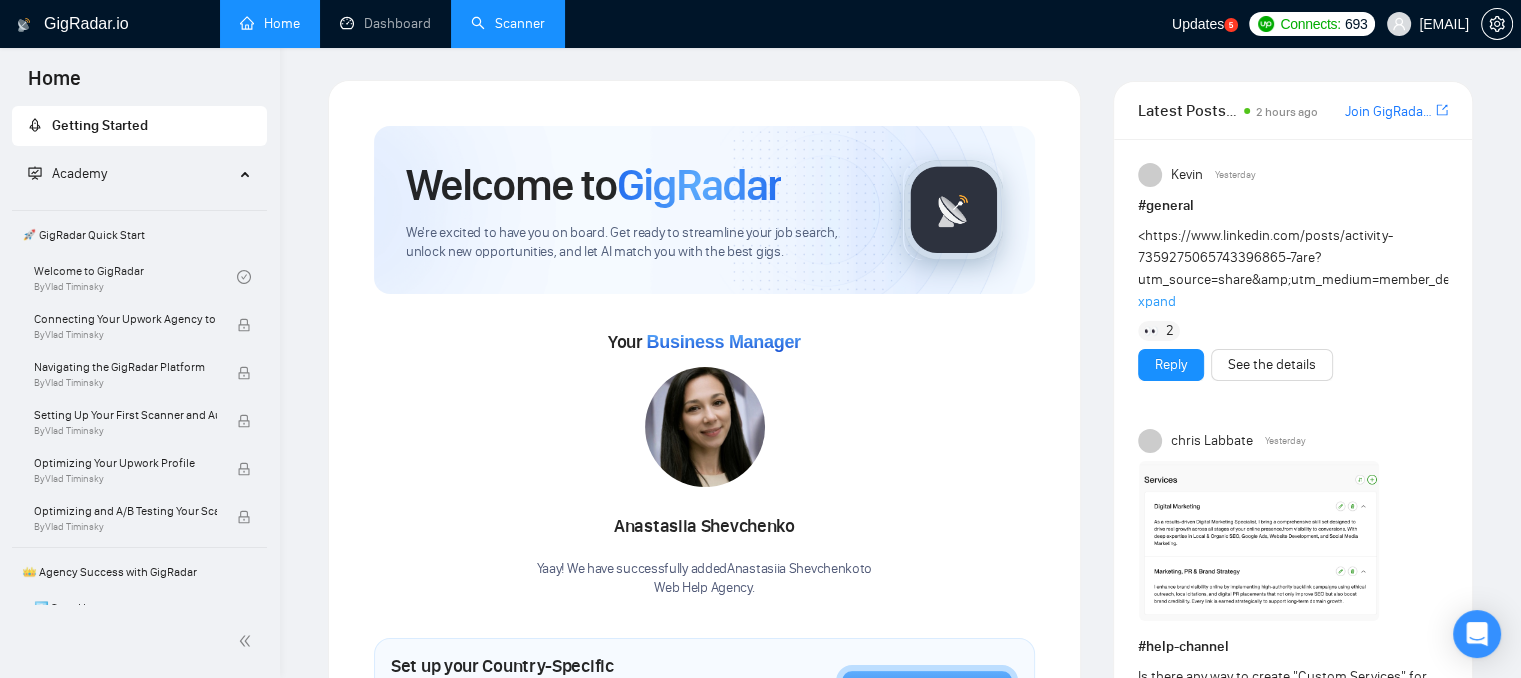 click on "Scanner" at bounding box center (508, 23) 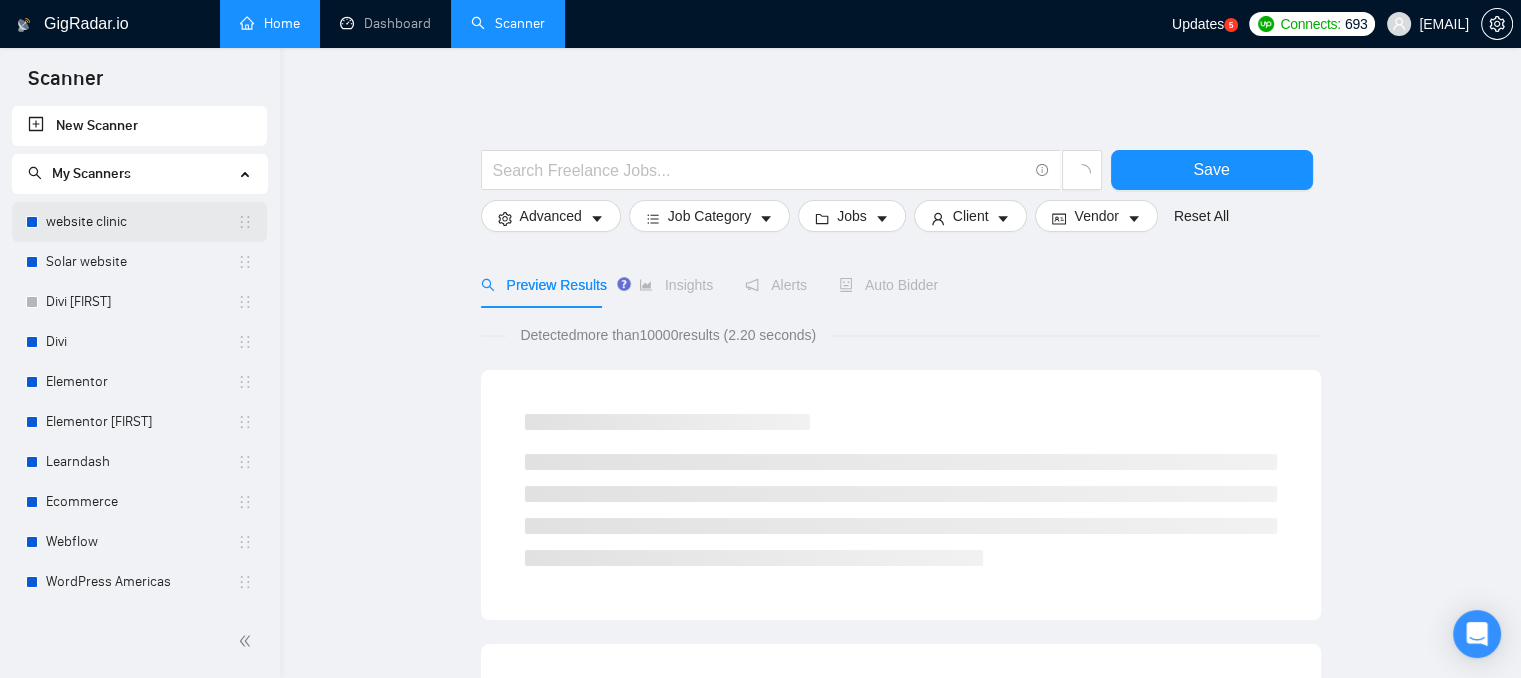 click on "website clinic" at bounding box center [141, 222] 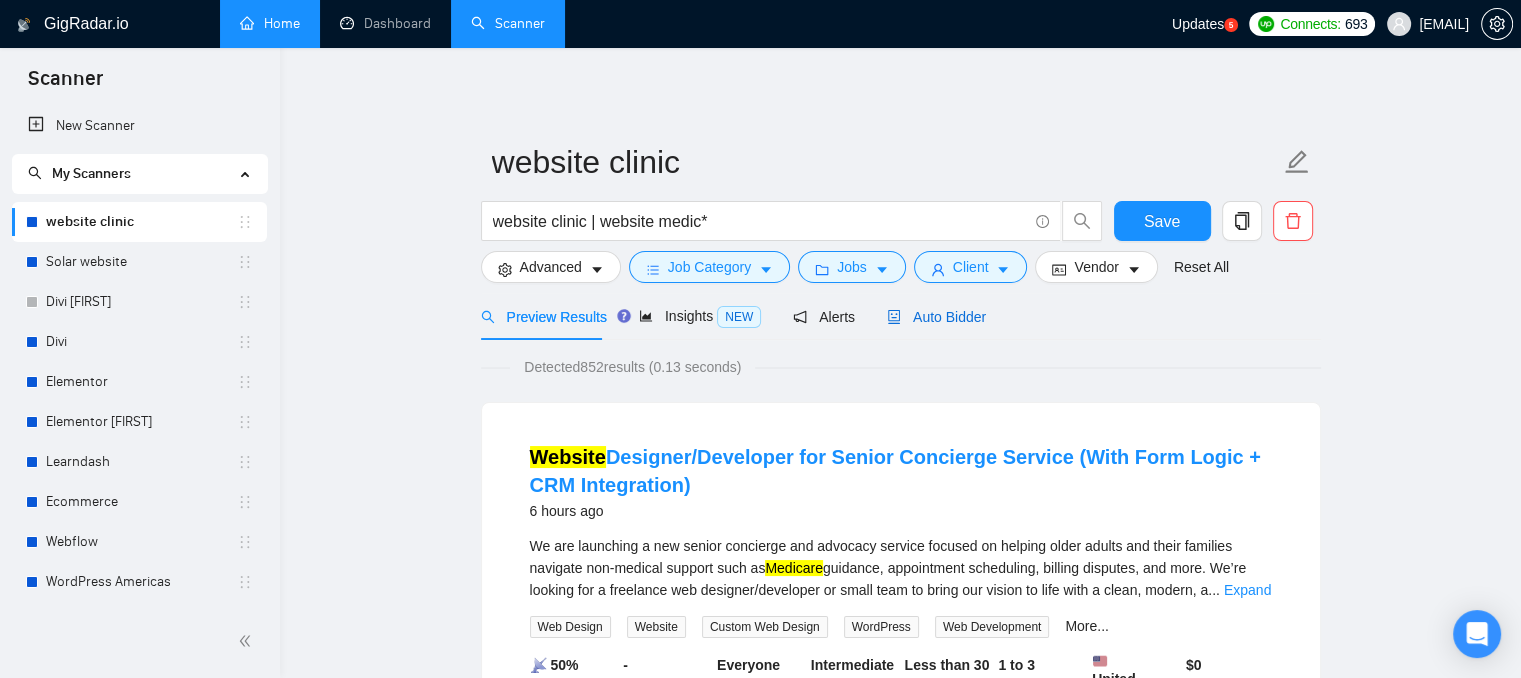 click on "Auto Bidder" at bounding box center [936, 317] 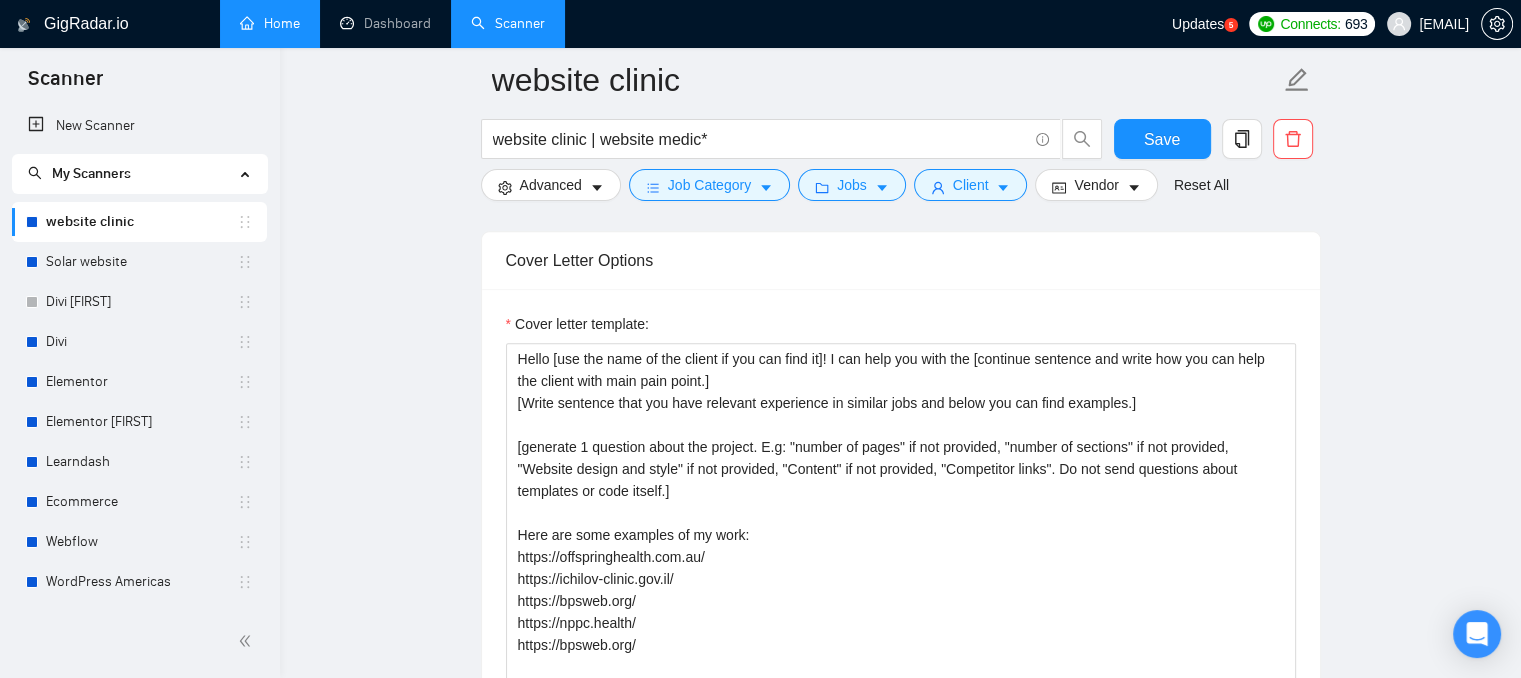 scroll, scrollTop: 2300, scrollLeft: 0, axis: vertical 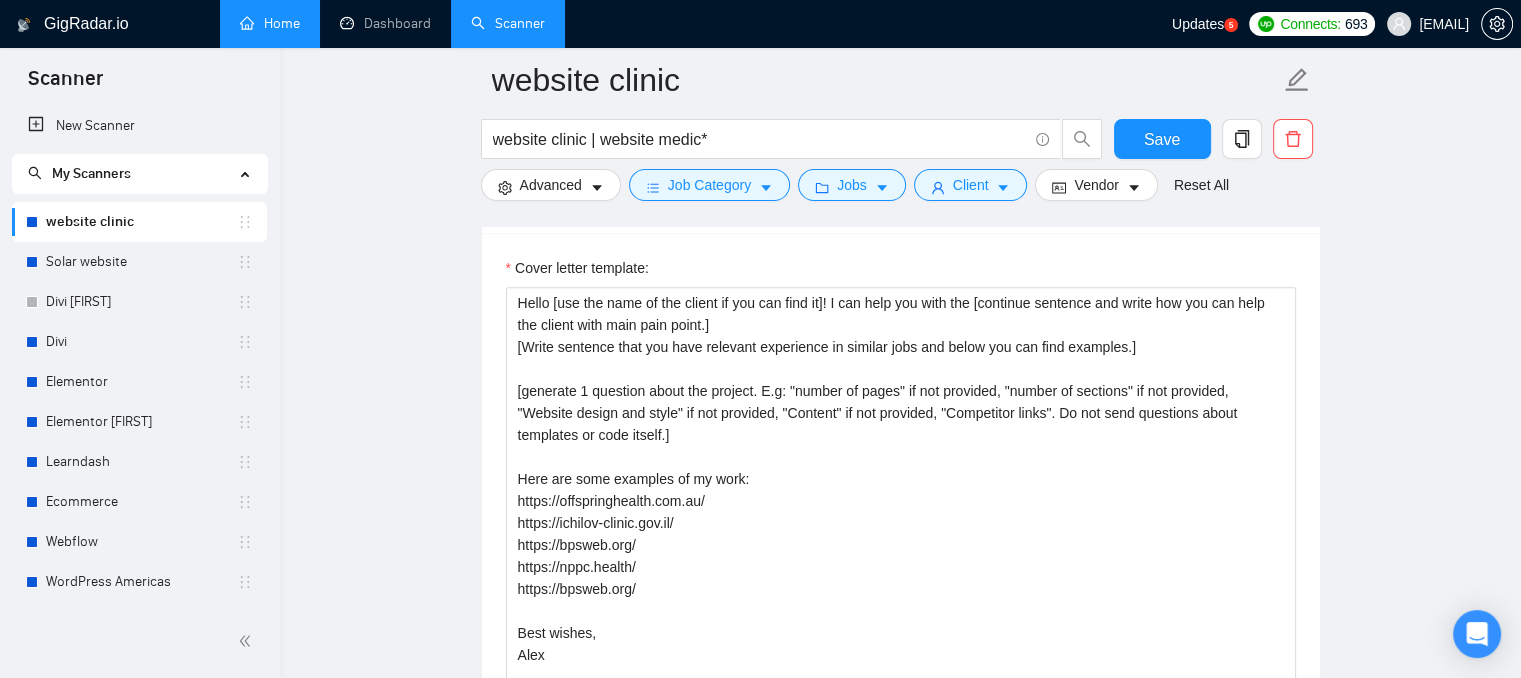 click on "Home" at bounding box center (270, 23) 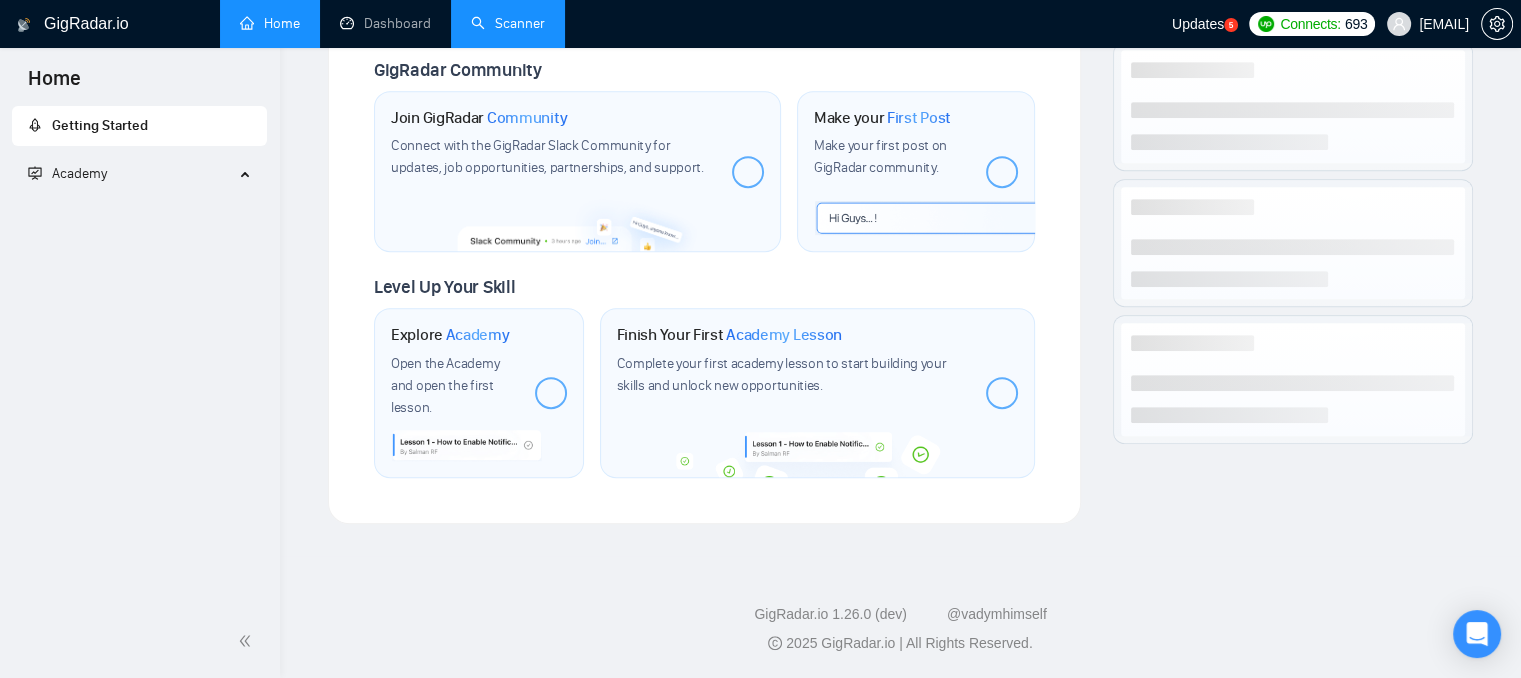 scroll, scrollTop: 0, scrollLeft: 0, axis: both 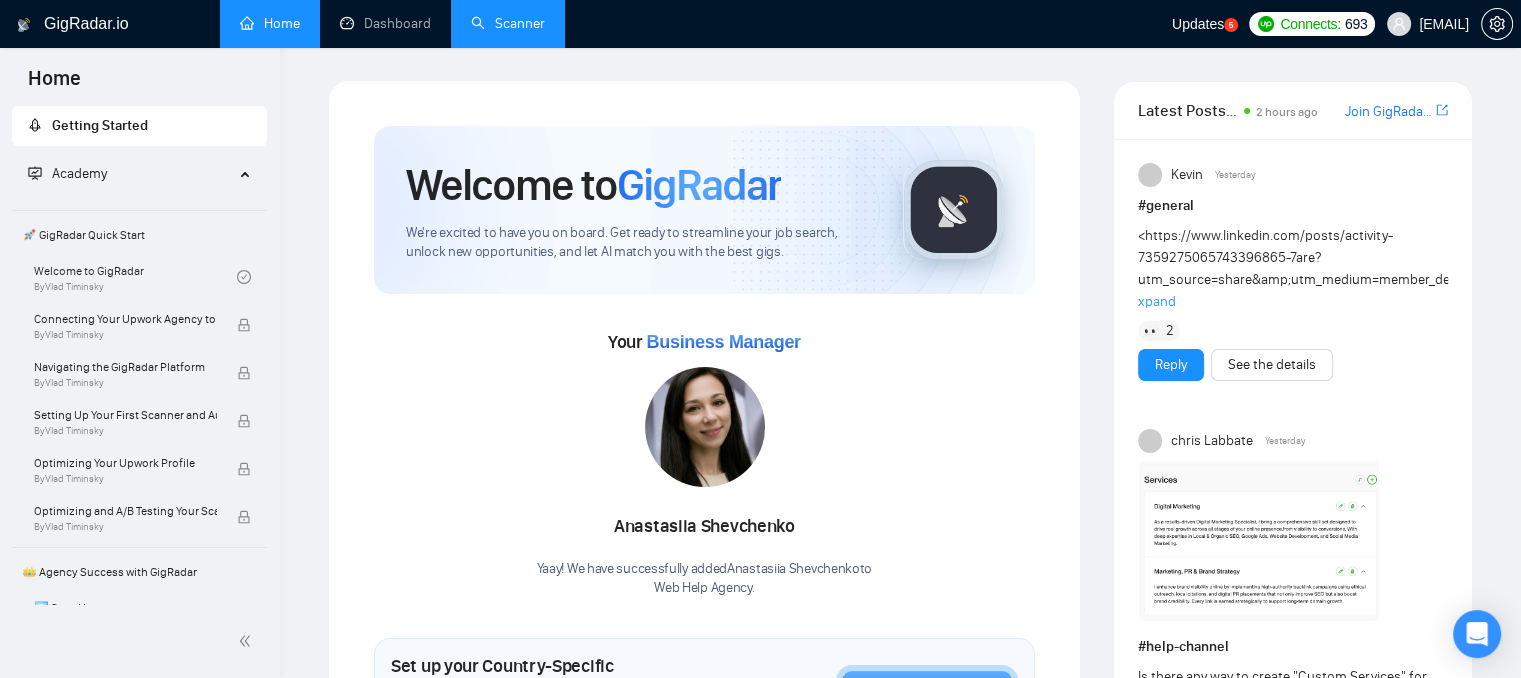 click on "Scanner" at bounding box center (508, 23) 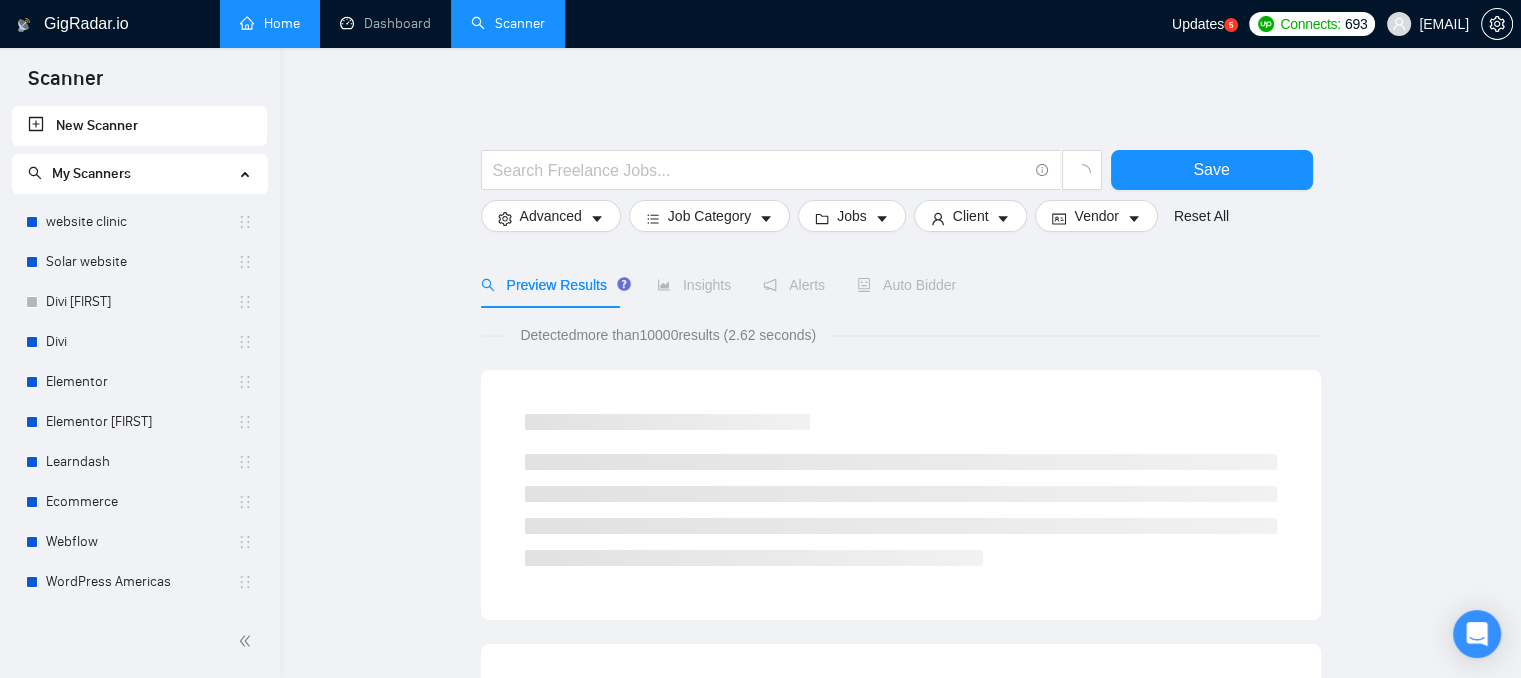 click on "Home" at bounding box center [270, 23] 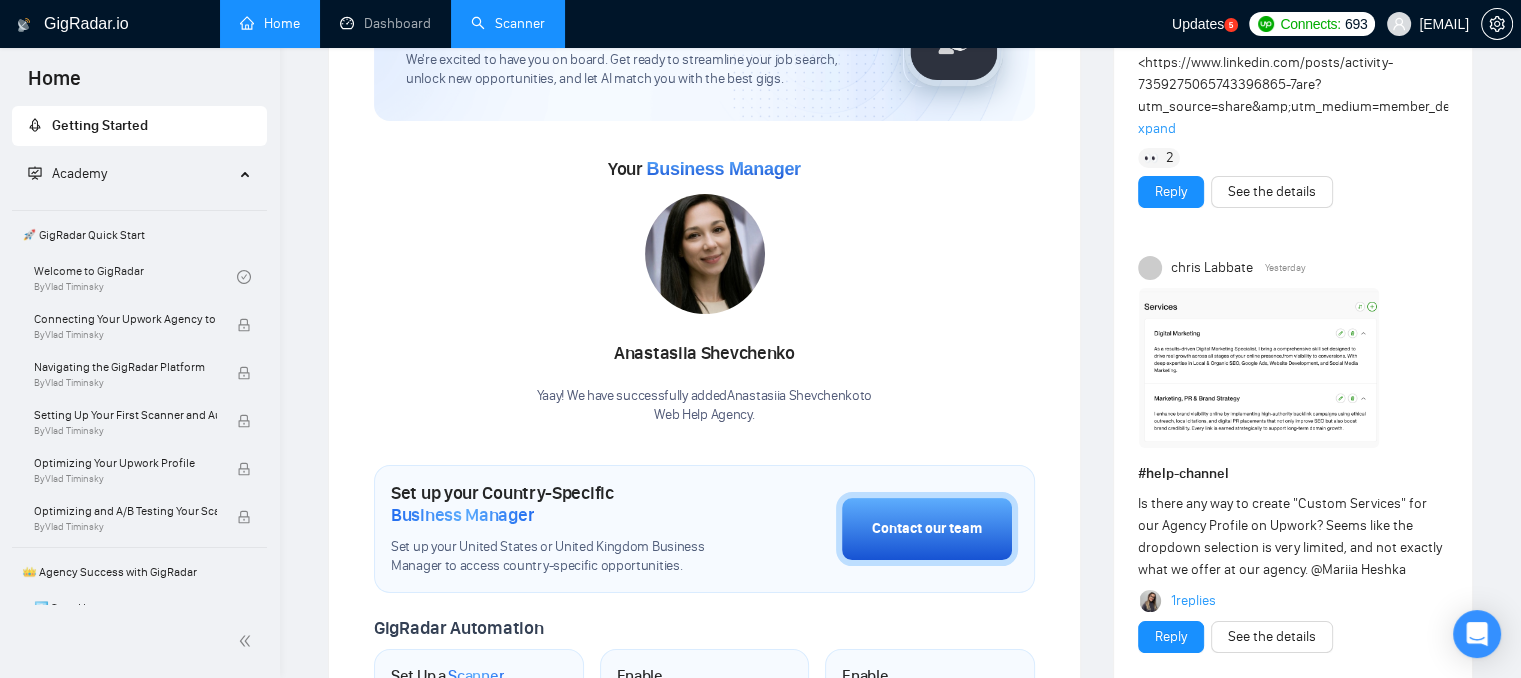 scroll, scrollTop: 300, scrollLeft: 0, axis: vertical 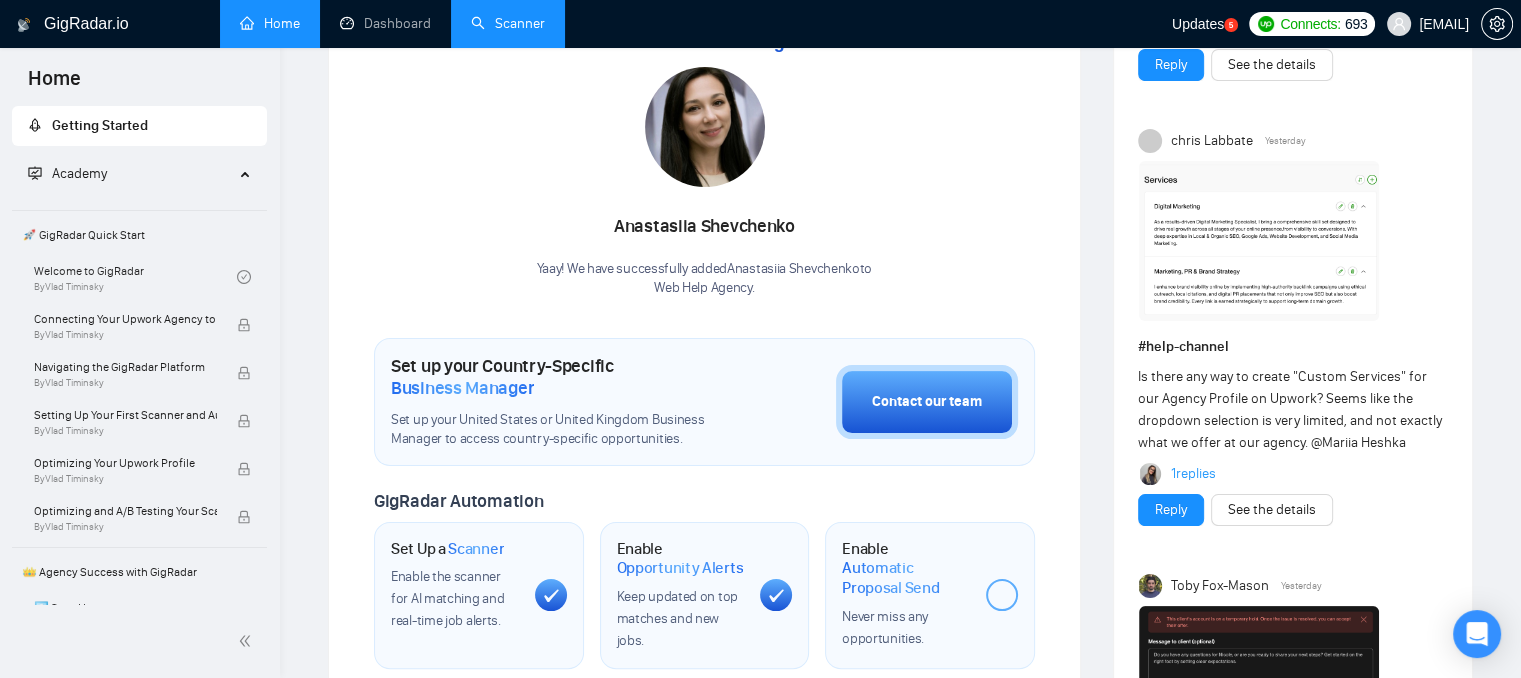 click on "Scanner" at bounding box center (508, 23) 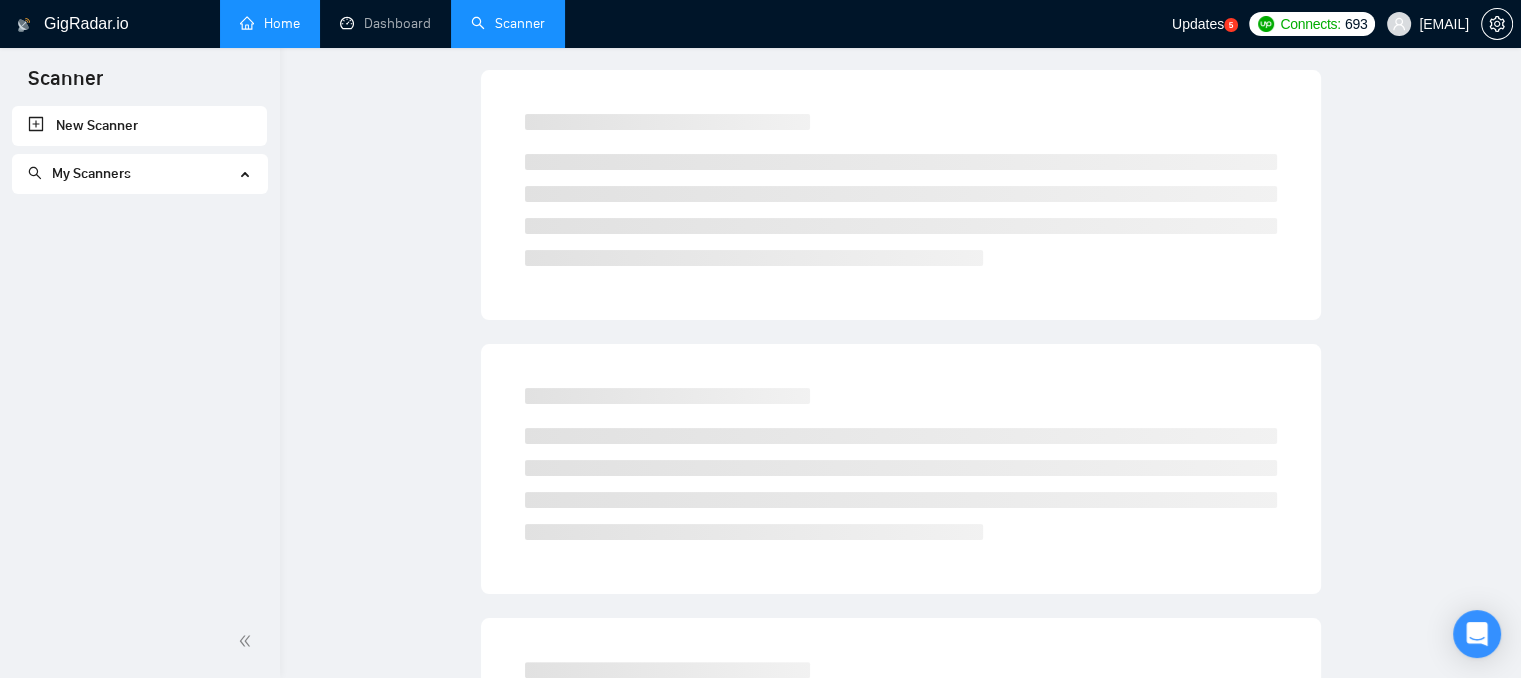 scroll, scrollTop: 0, scrollLeft: 0, axis: both 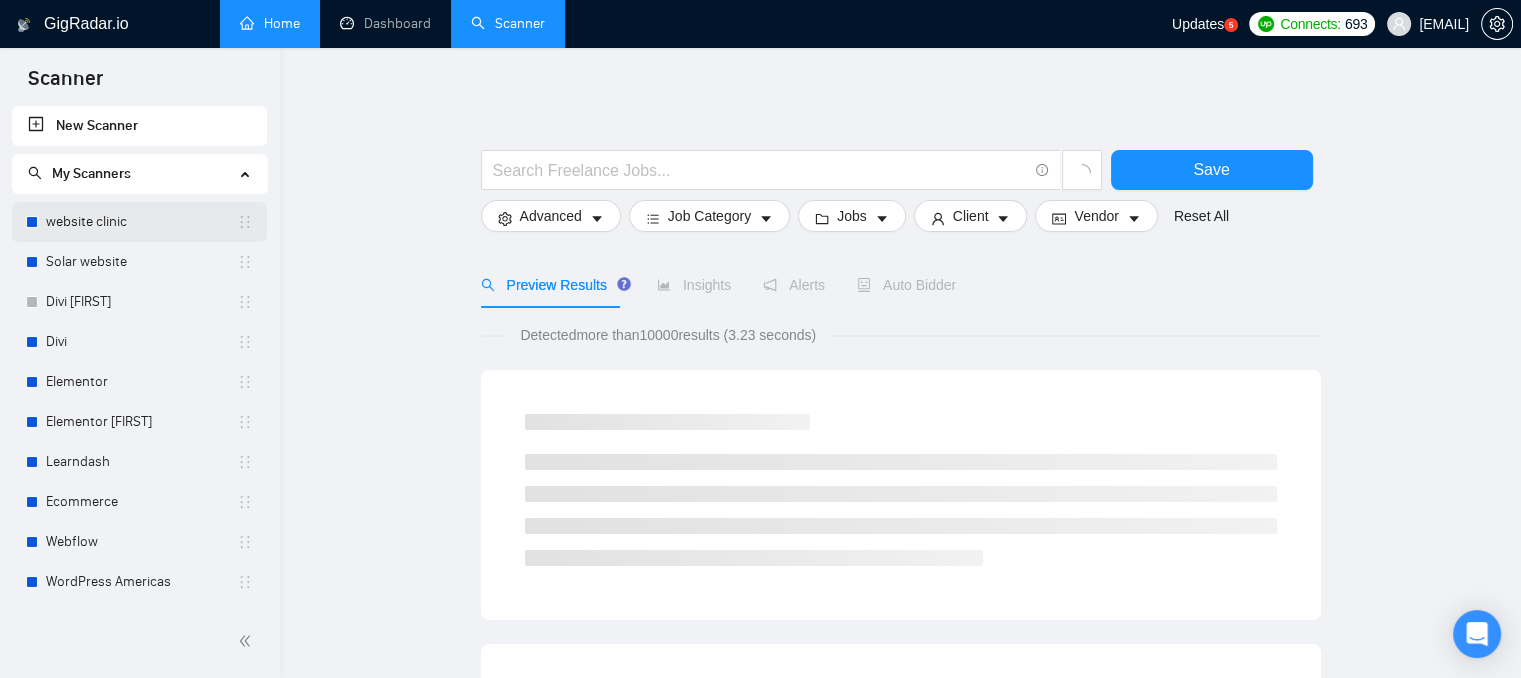 click on "website clinic" at bounding box center [141, 222] 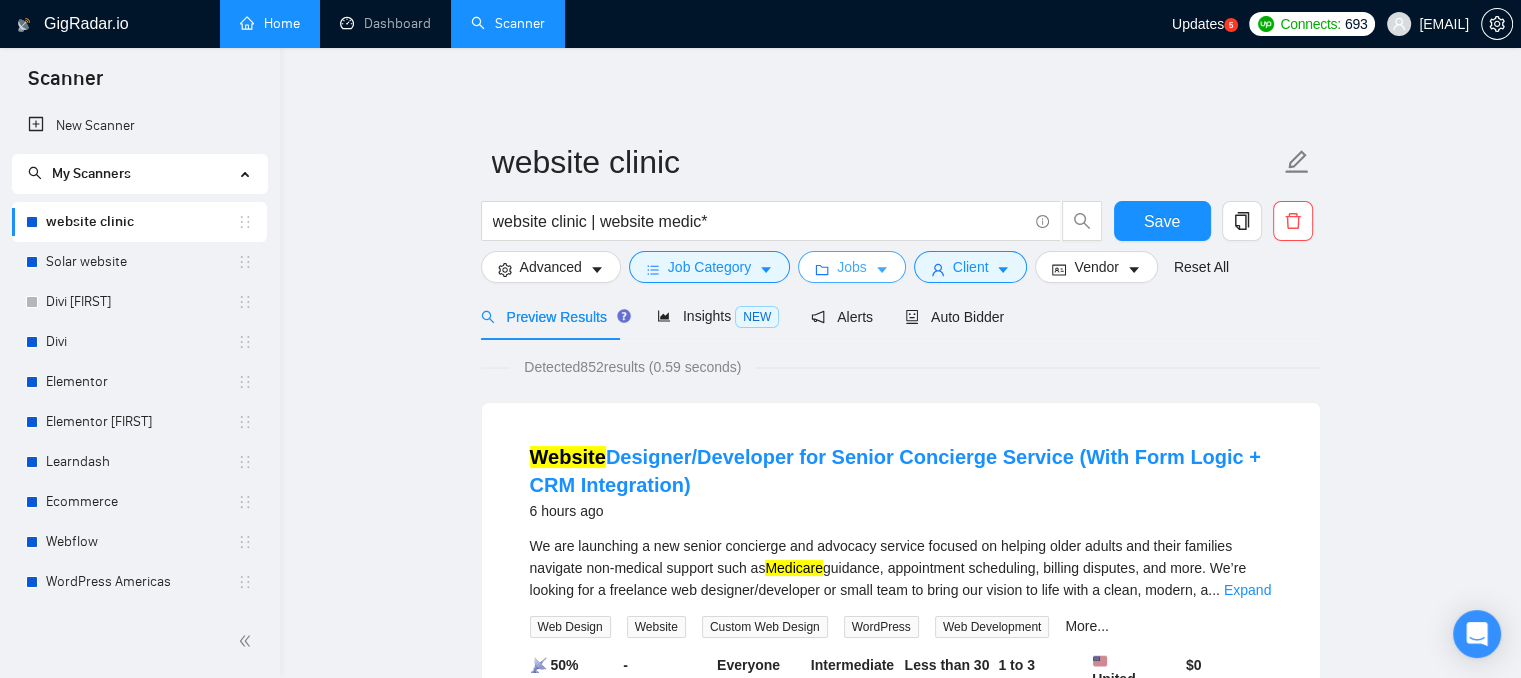 click 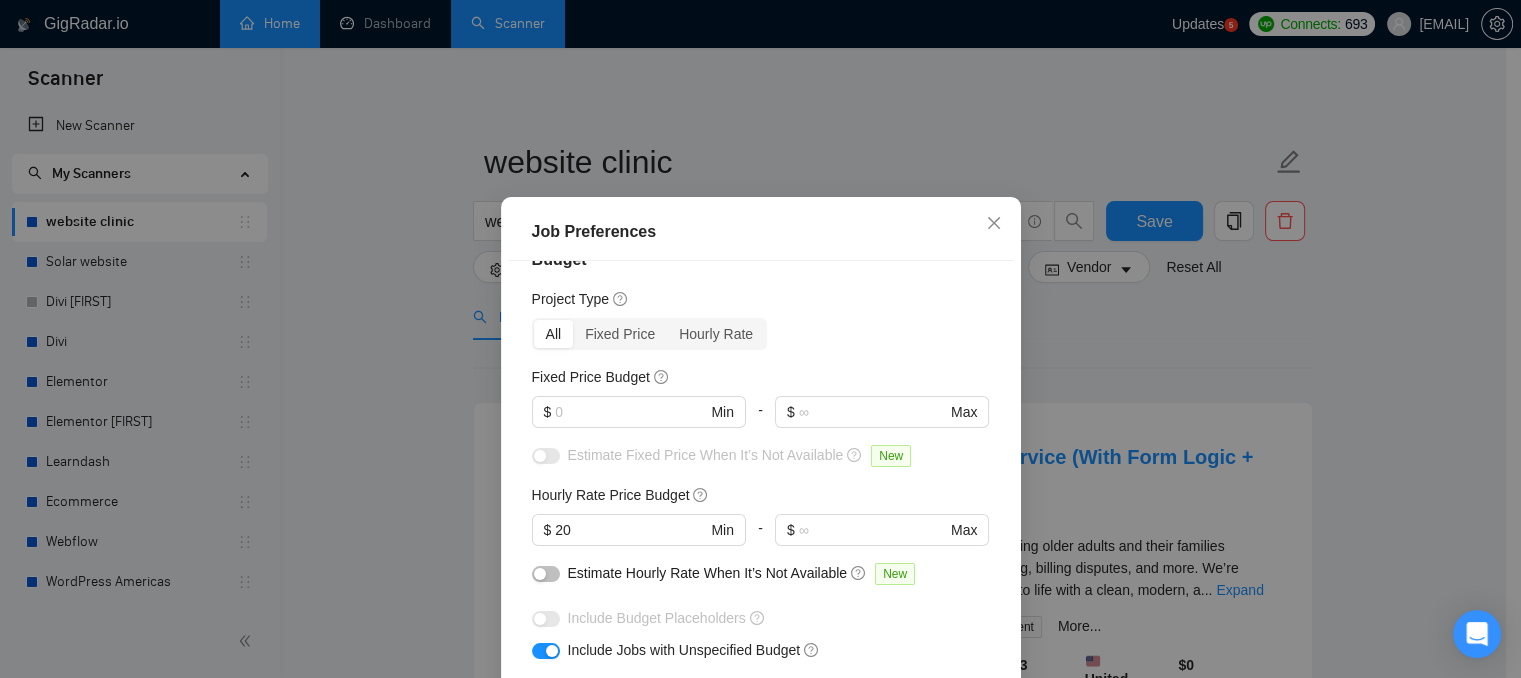 scroll, scrollTop: 100, scrollLeft: 0, axis: vertical 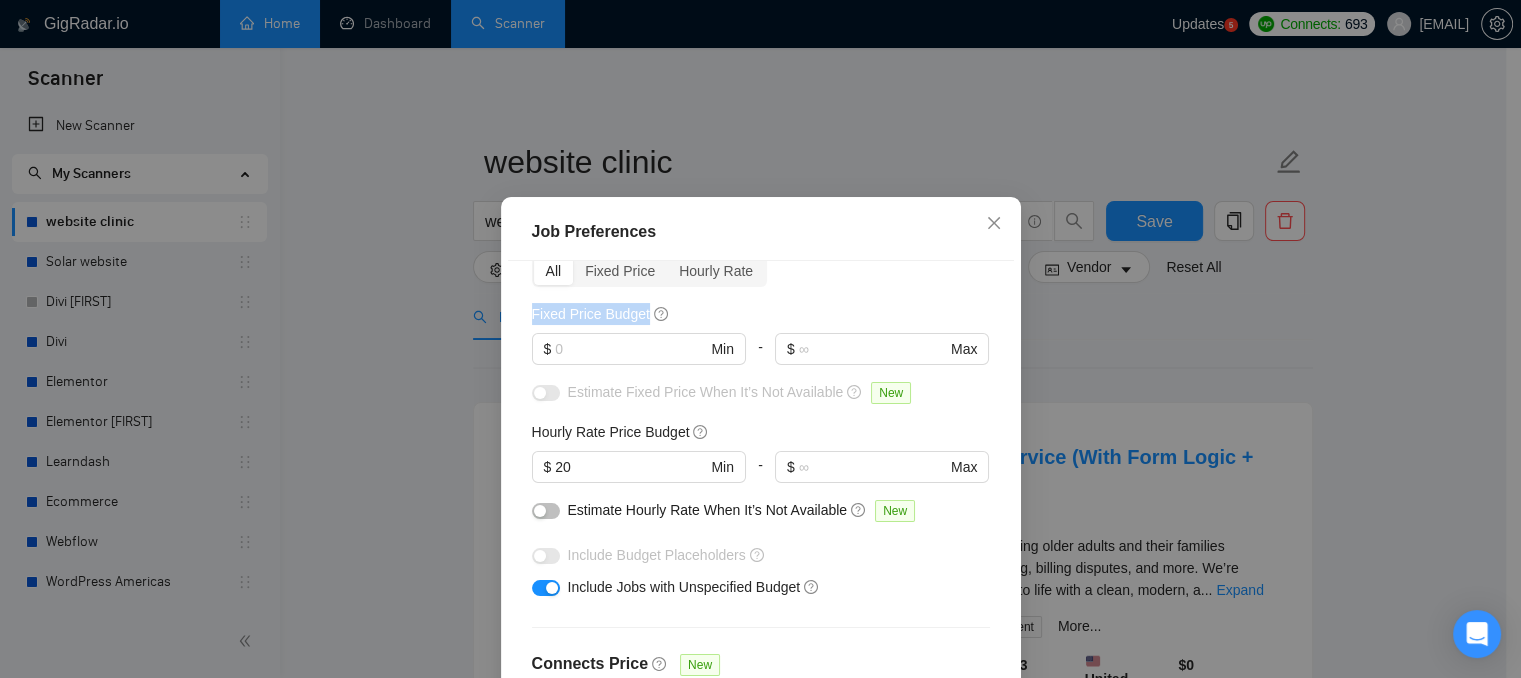 drag, startPoint x: 520, startPoint y: 312, endPoint x: 638, endPoint y: 311, distance: 118.004234 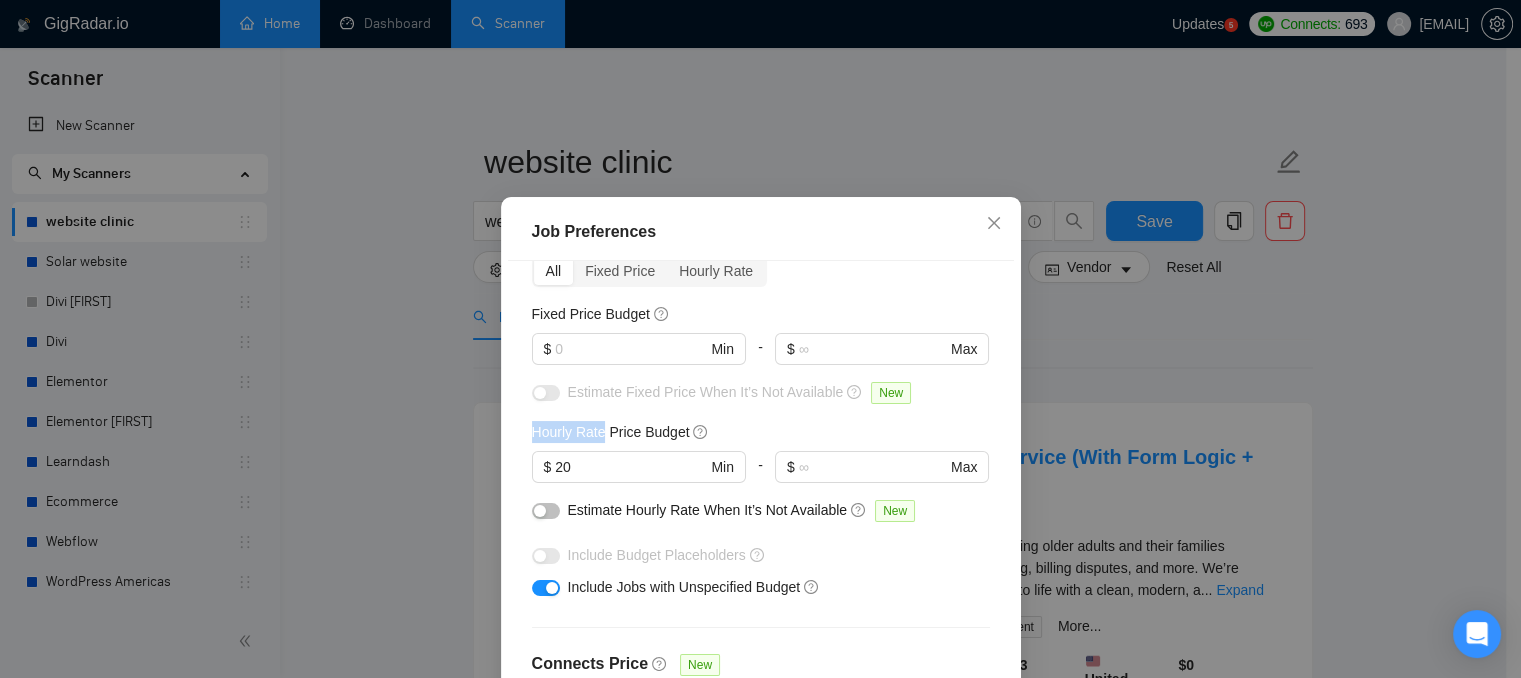 drag, startPoint x: 521, startPoint y: 429, endPoint x: 596, endPoint y: 421, distance: 75.42546 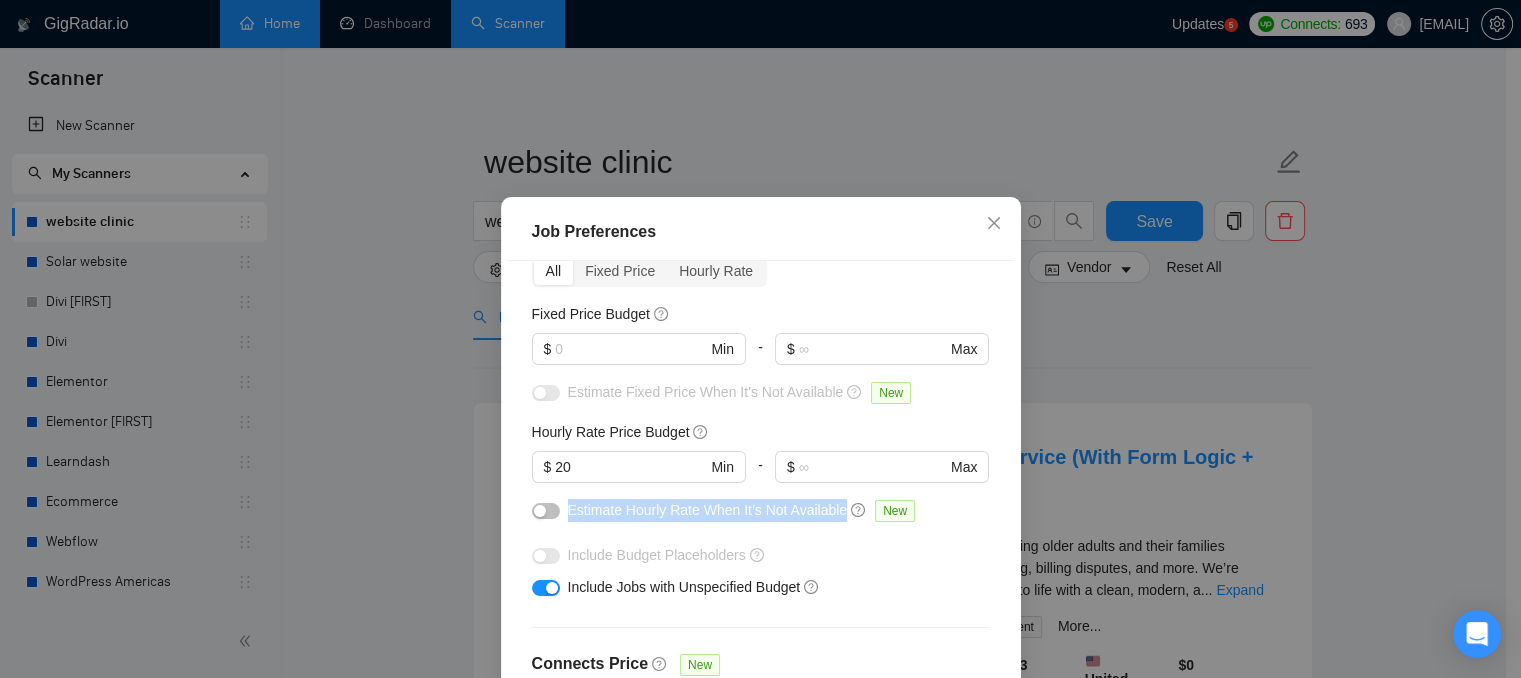 drag, startPoint x: 560, startPoint y: 510, endPoint x: 837, endPoint y: 518, distance: 277.1155 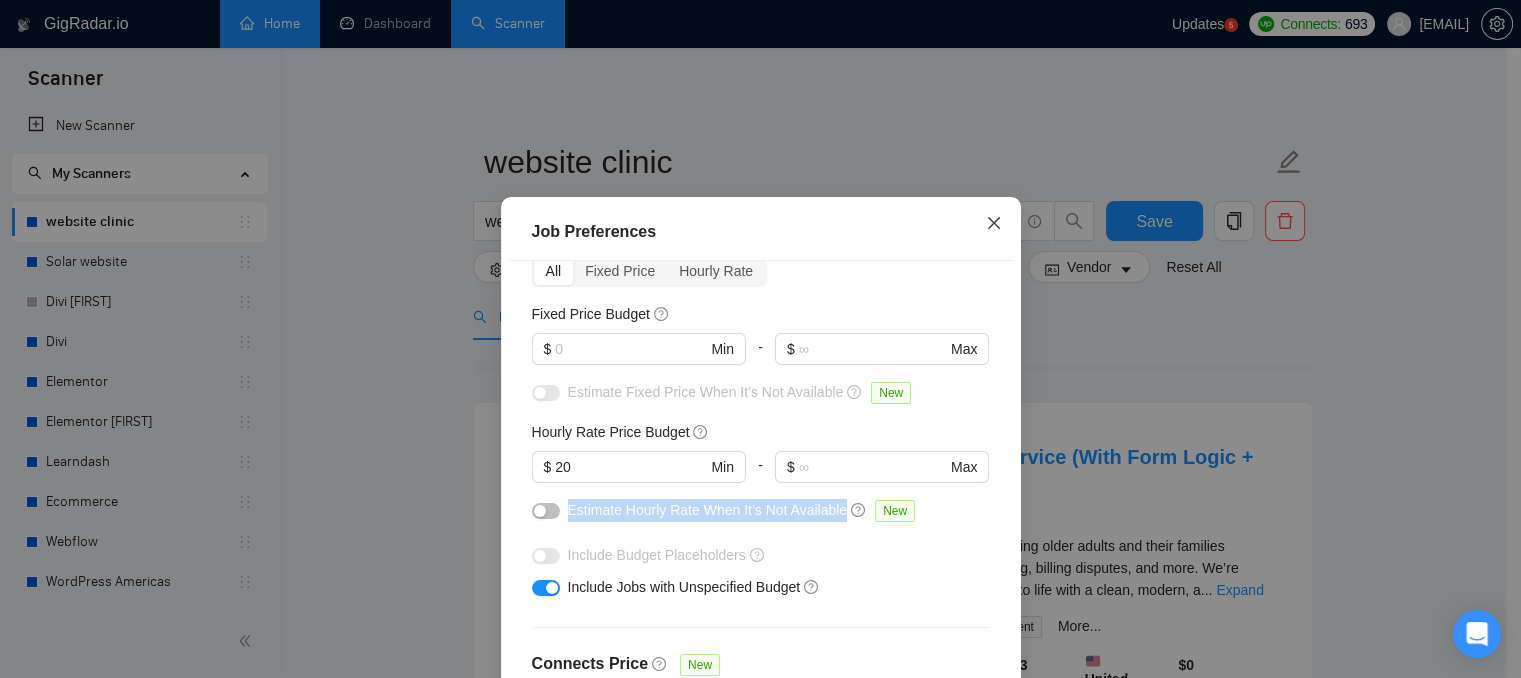click 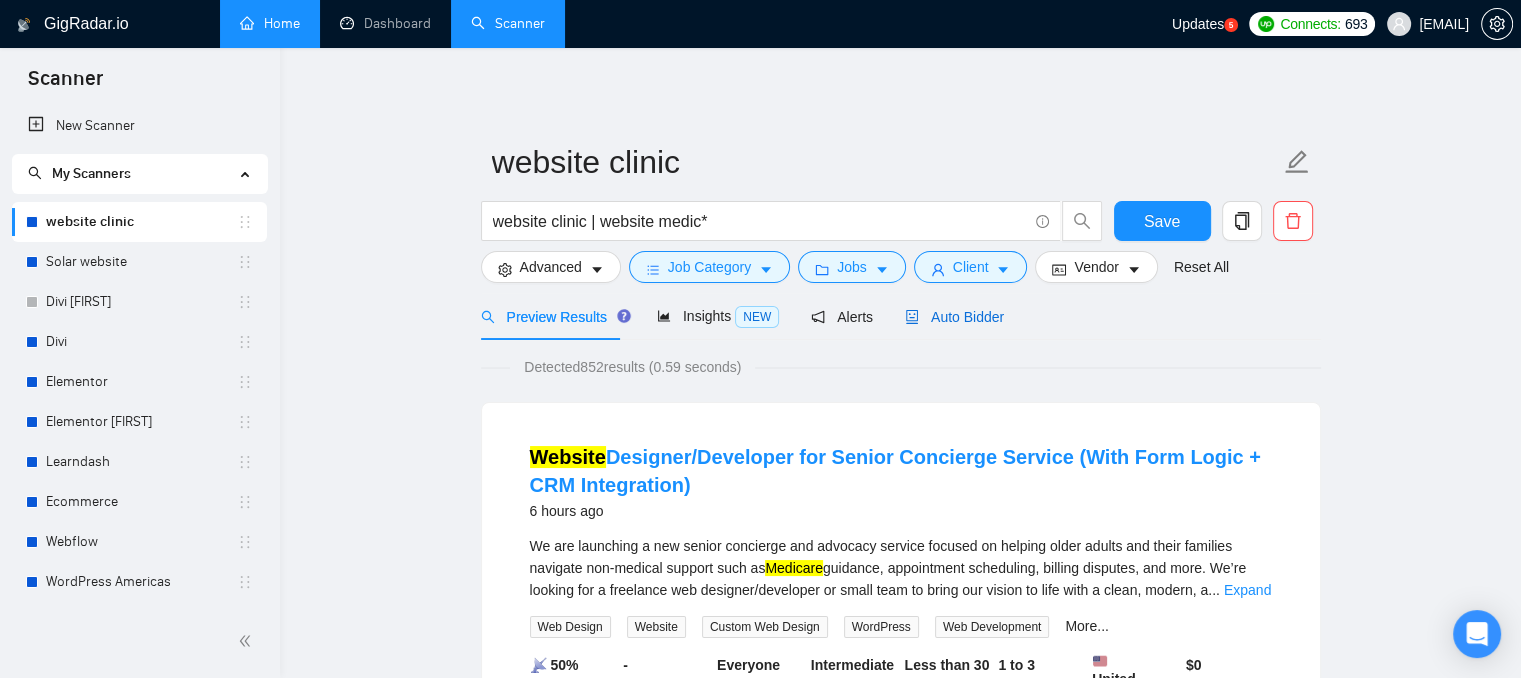 click on "Auto Bidder" at bounding box center [954, 317] 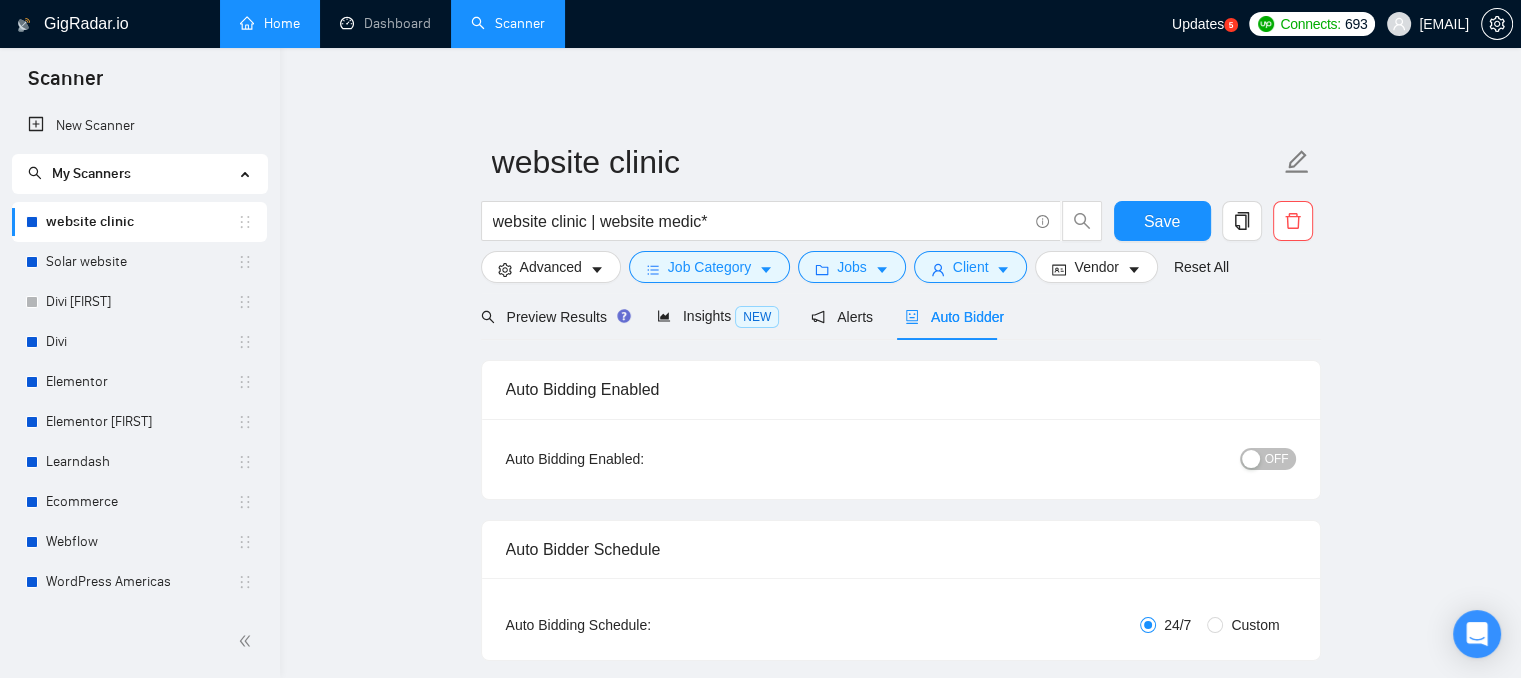 type 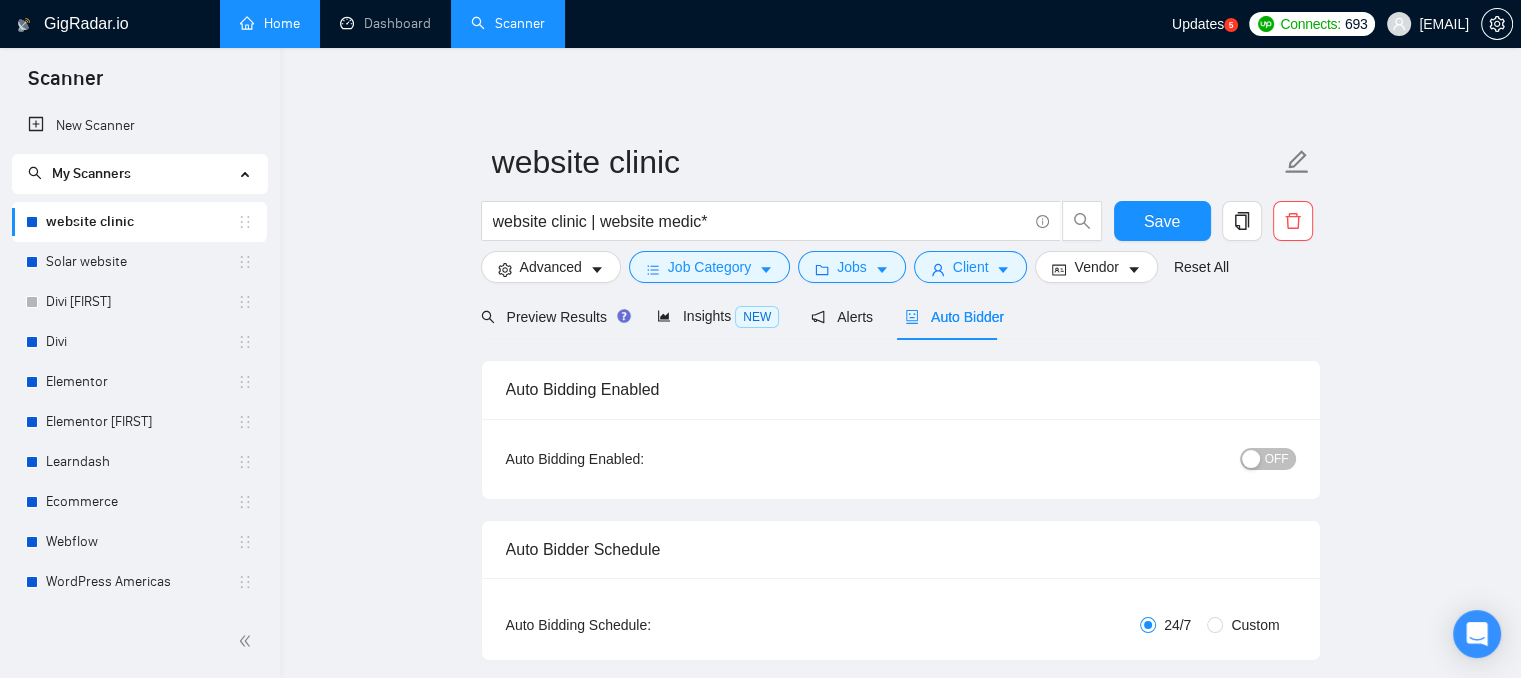 type 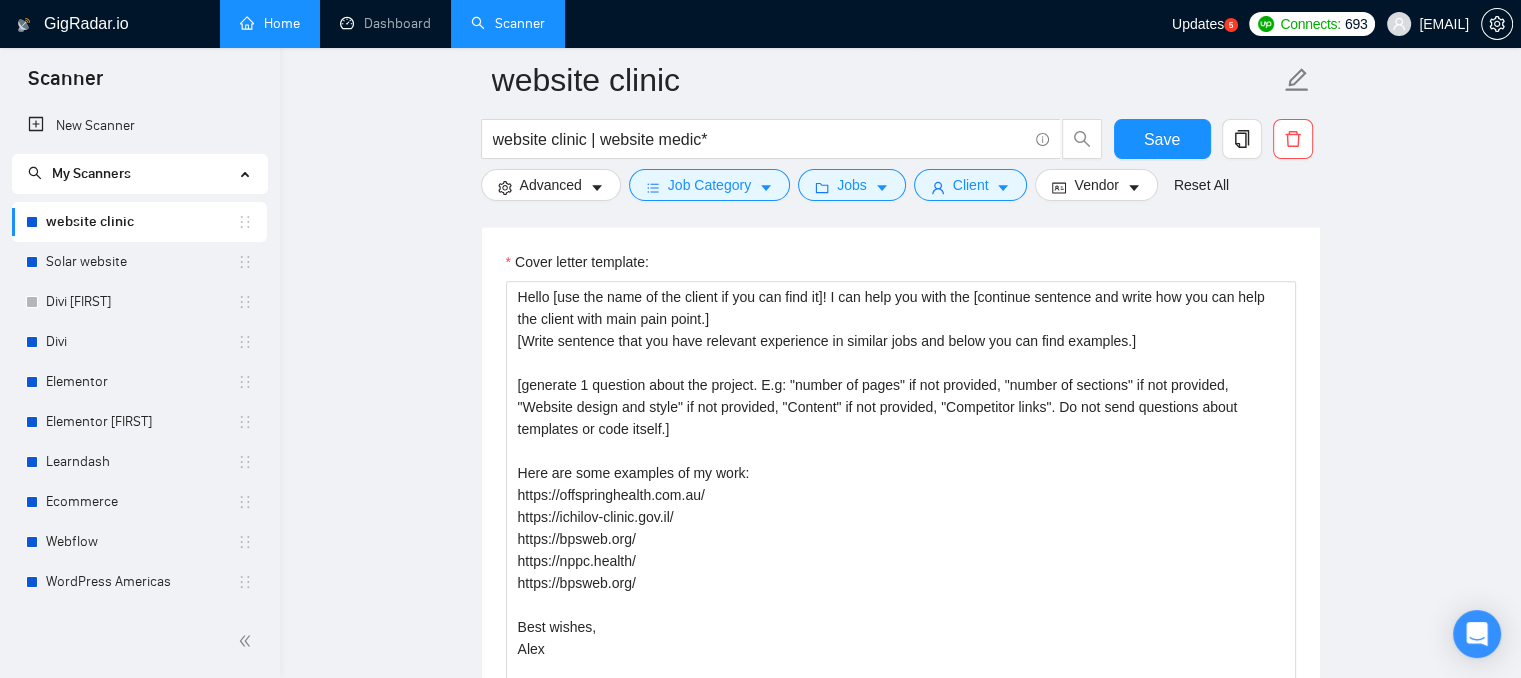 scroll, scrollTop: 2300, scrollLeft: 0, axis: vertical 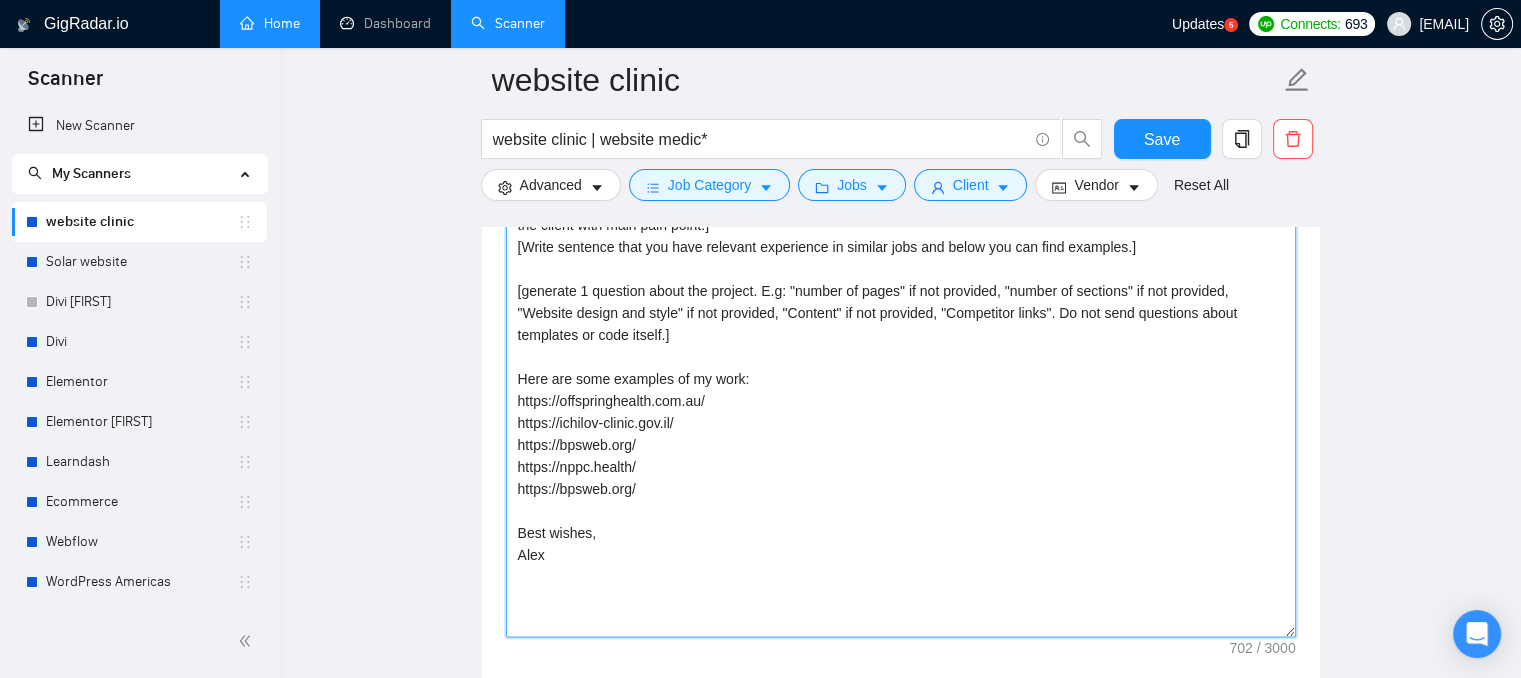 drag, startPoint x: 516, startPoint y: 299, endPoint x: 744, endPoint y: 576, distance: 358.76593 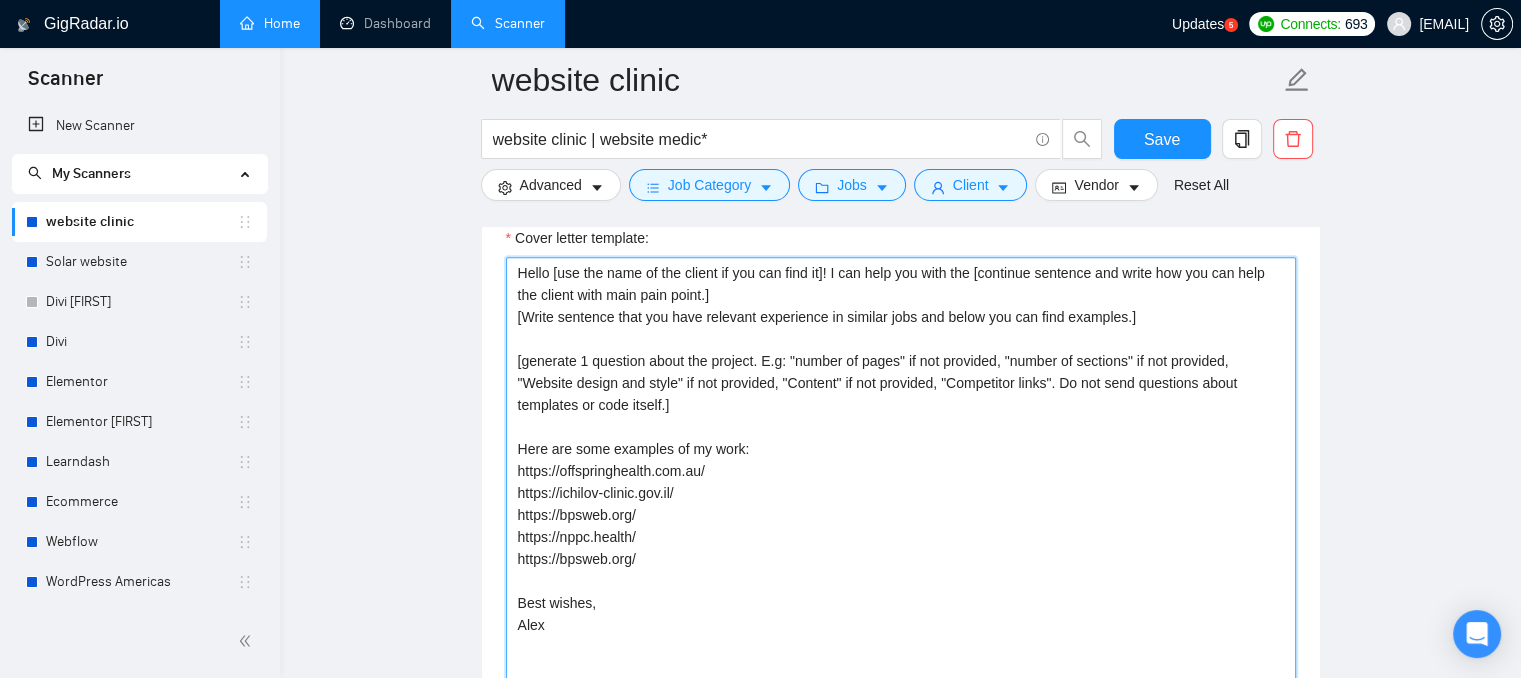 scroll, scrollTop: 2300, scrollLeft: 0, axis: vertical 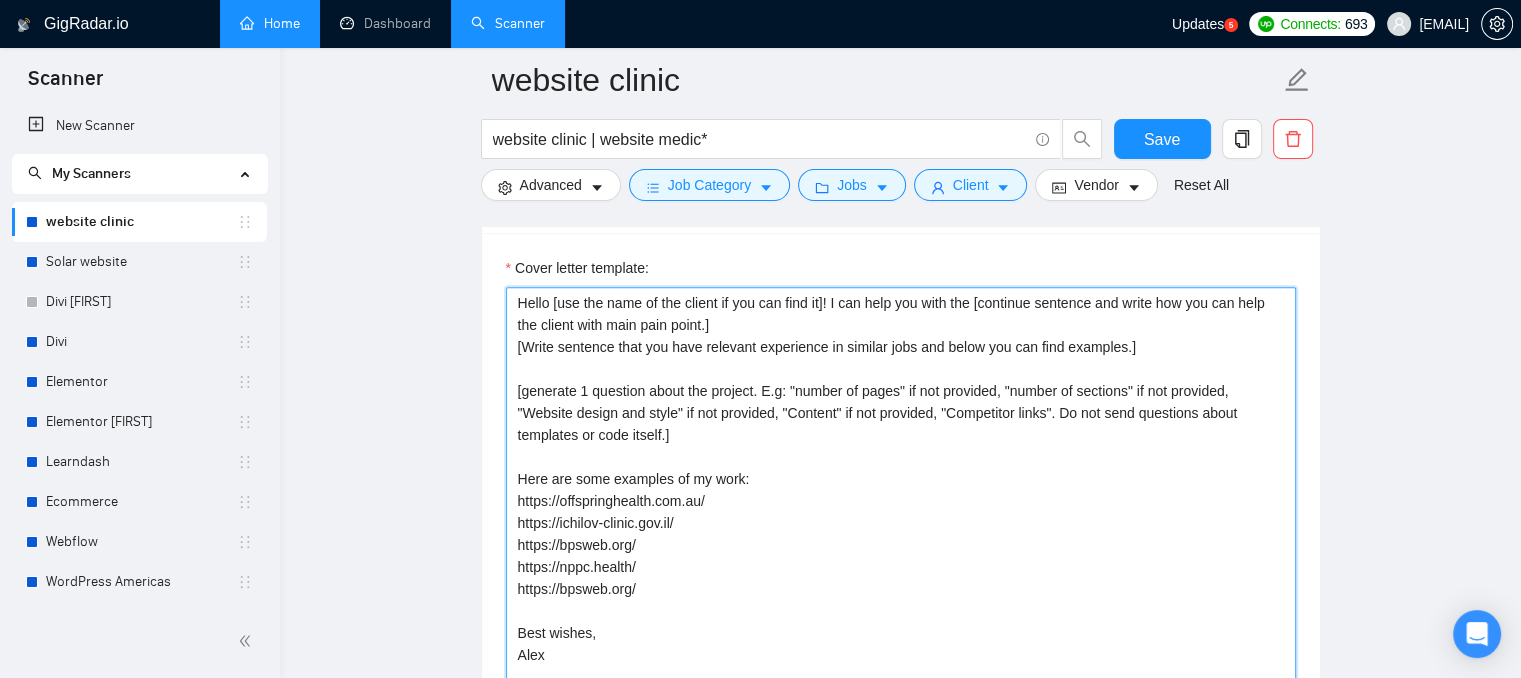 click on "Hello [use the name of the client if you can find it]! I can help you with the [continue sentence and write how you can help the client with main pain point.]
[Write sentence that you have relevant experience in similar jobs and below you can find examples.]
[generate 1 question about the project. E.g: "number of pages" if not provided, "number of sections" if not provided, "Website design and style" if not provided, "Content" if not provided, "Competitor links". Do not send questions about templates or code itself.]
Here are some examples of my work:
https://offspringhealth.com.au/
https://ichilov-clinic.gov.il/
https://bpsweb.org/
https://nppc.health/
https://bpsweb.org/
Best wishes,
Alex" at bounding box center (901, 512) 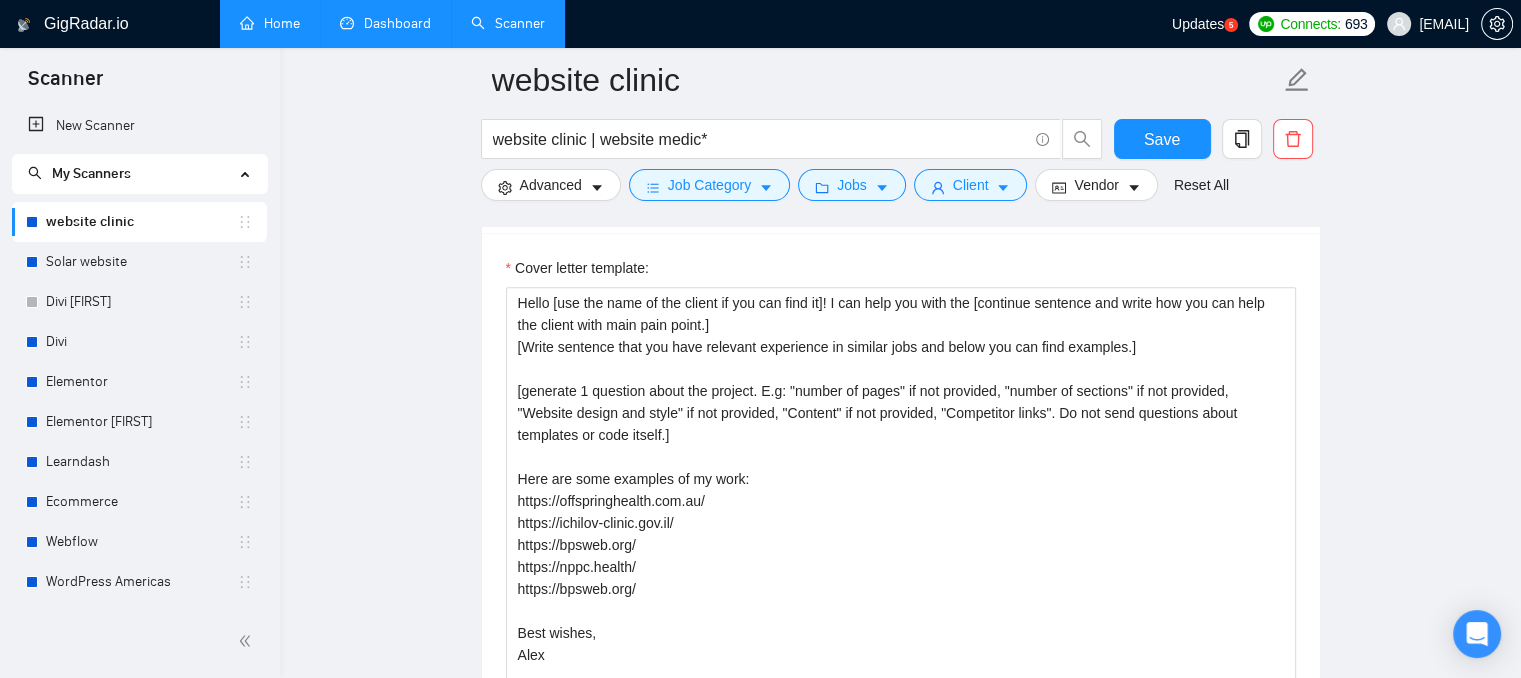 click on "Dashboard" at bounding box center (385, 23) 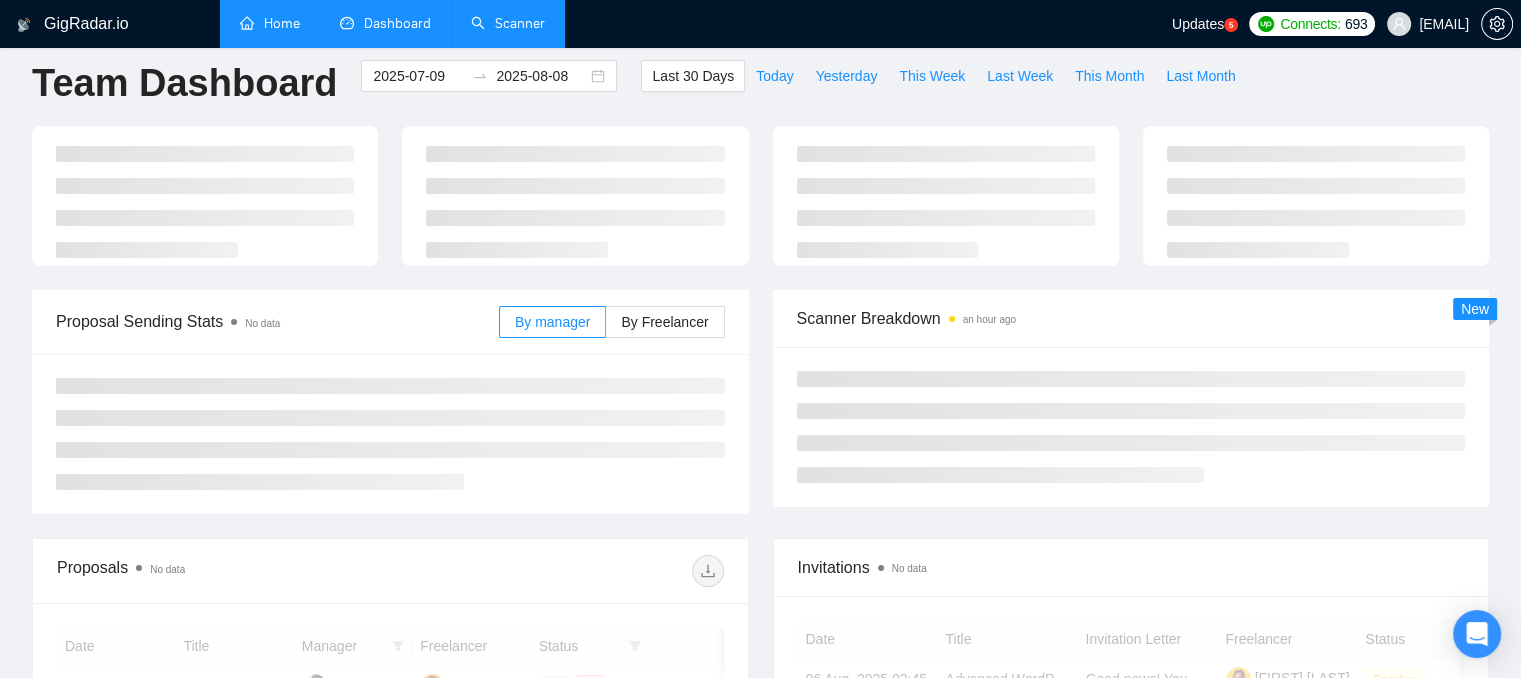 scroll, scrollTop: 0, scrollLeft: 0, axis: both 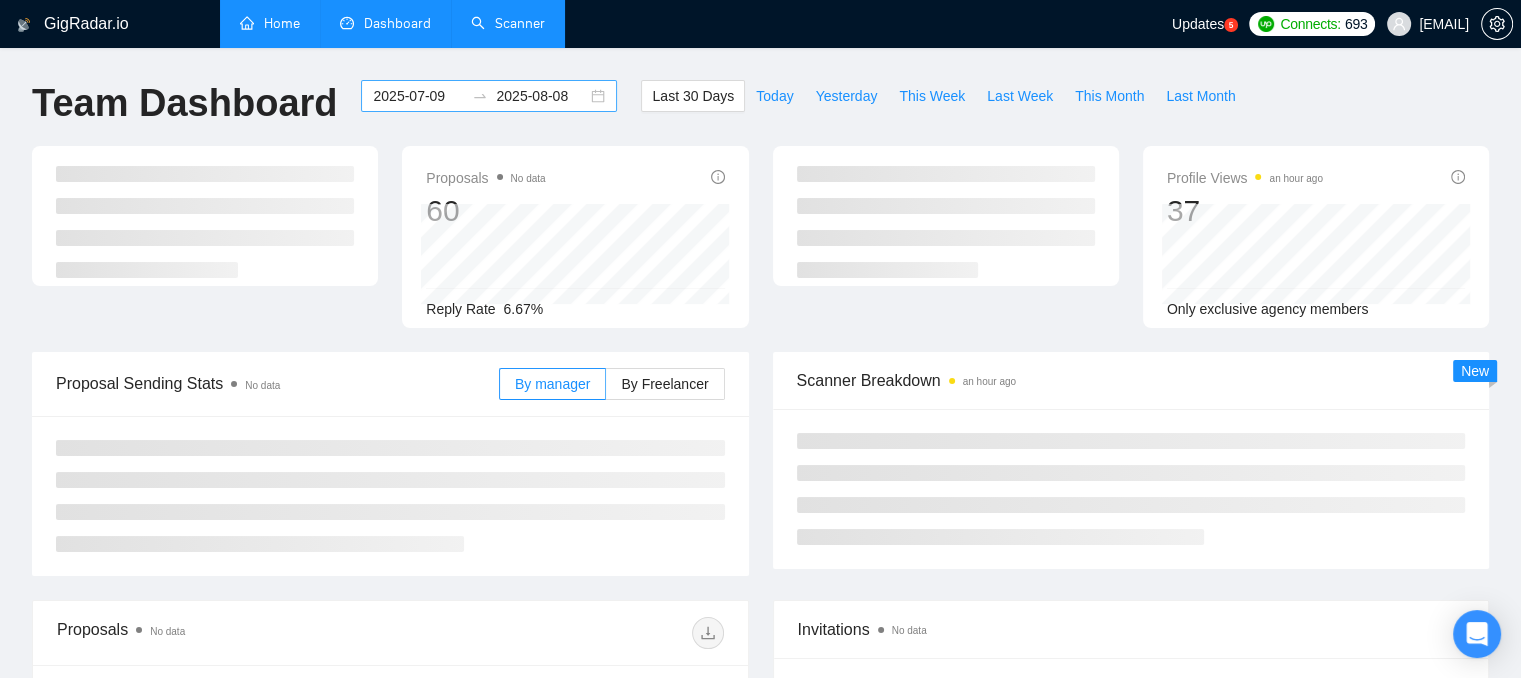 click on "2025-07-09" at bounding box center (418, 96) 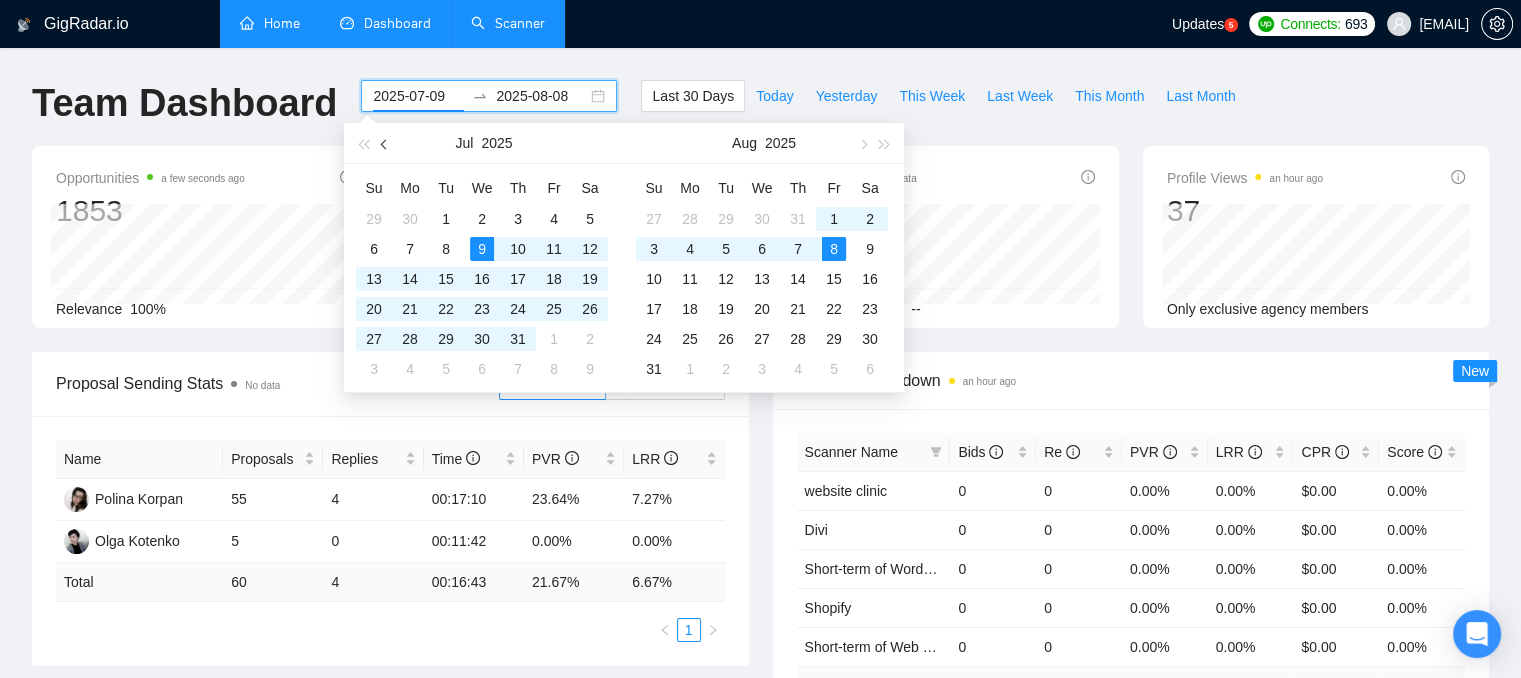 click at bounding box center (385, 143) 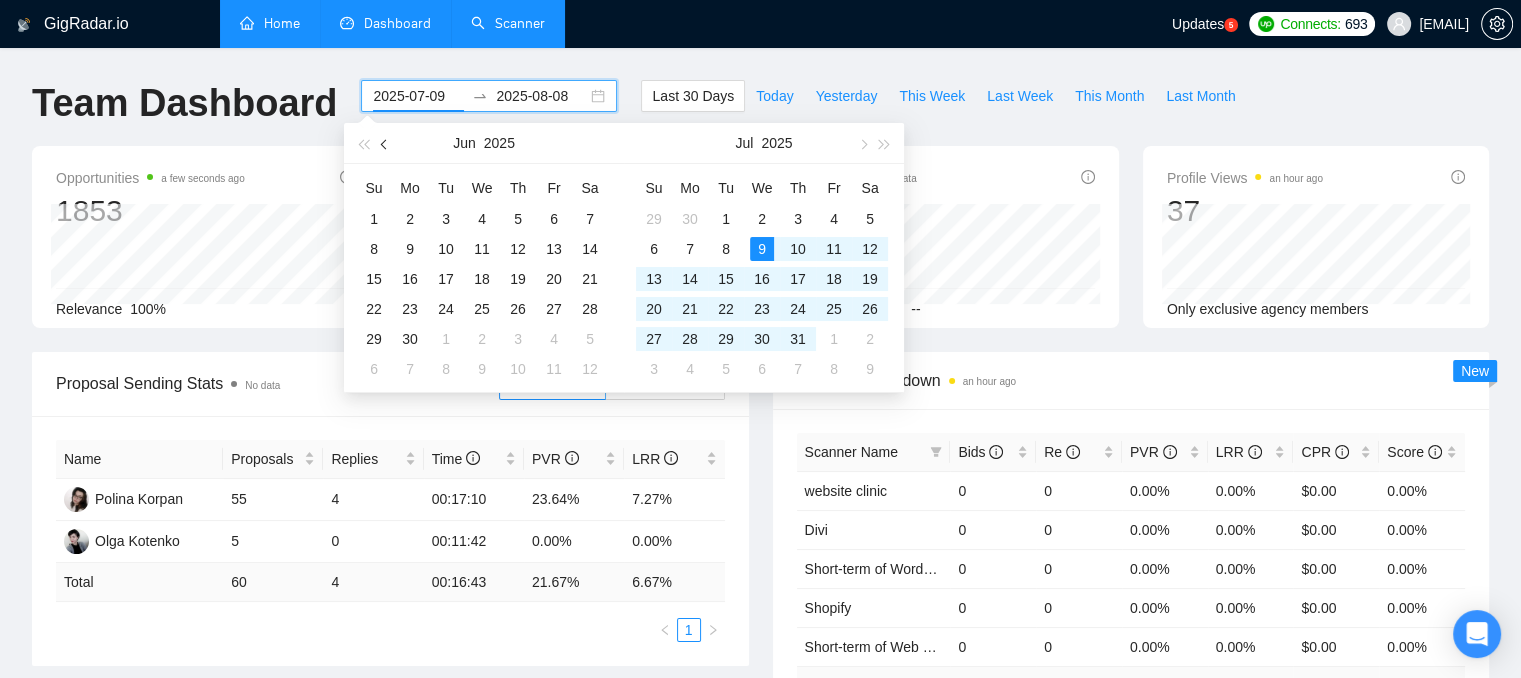 click at bounding box center (385, 143) 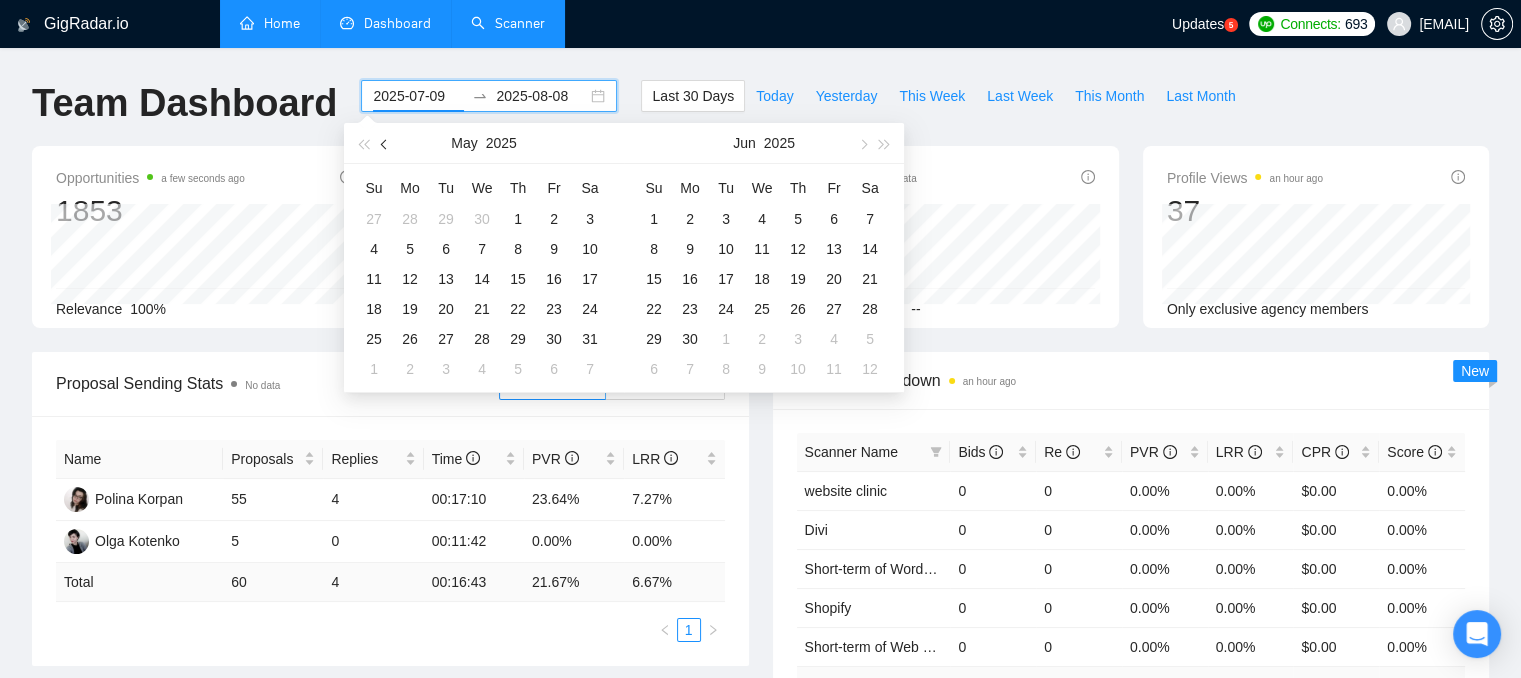 click at bounding box center [385, 143] 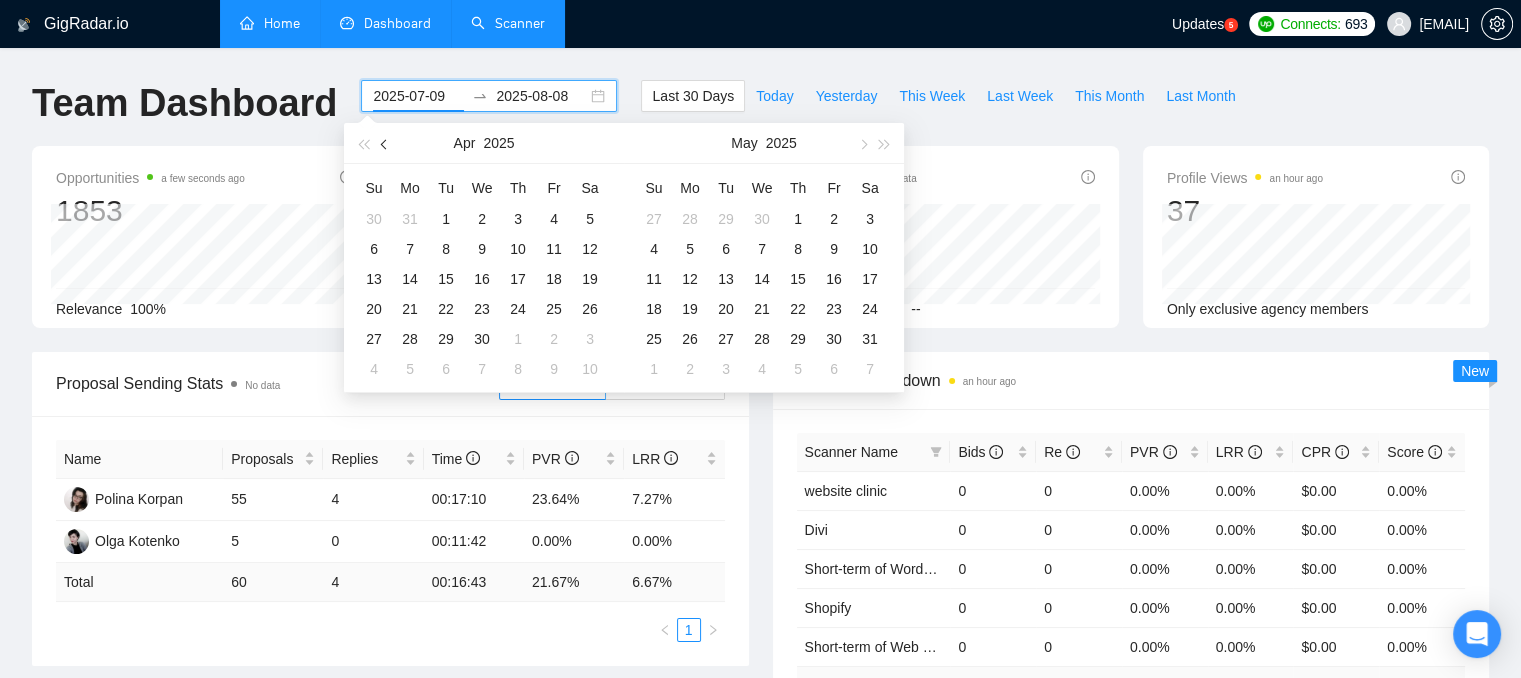 click at bounding box center [385, 143] 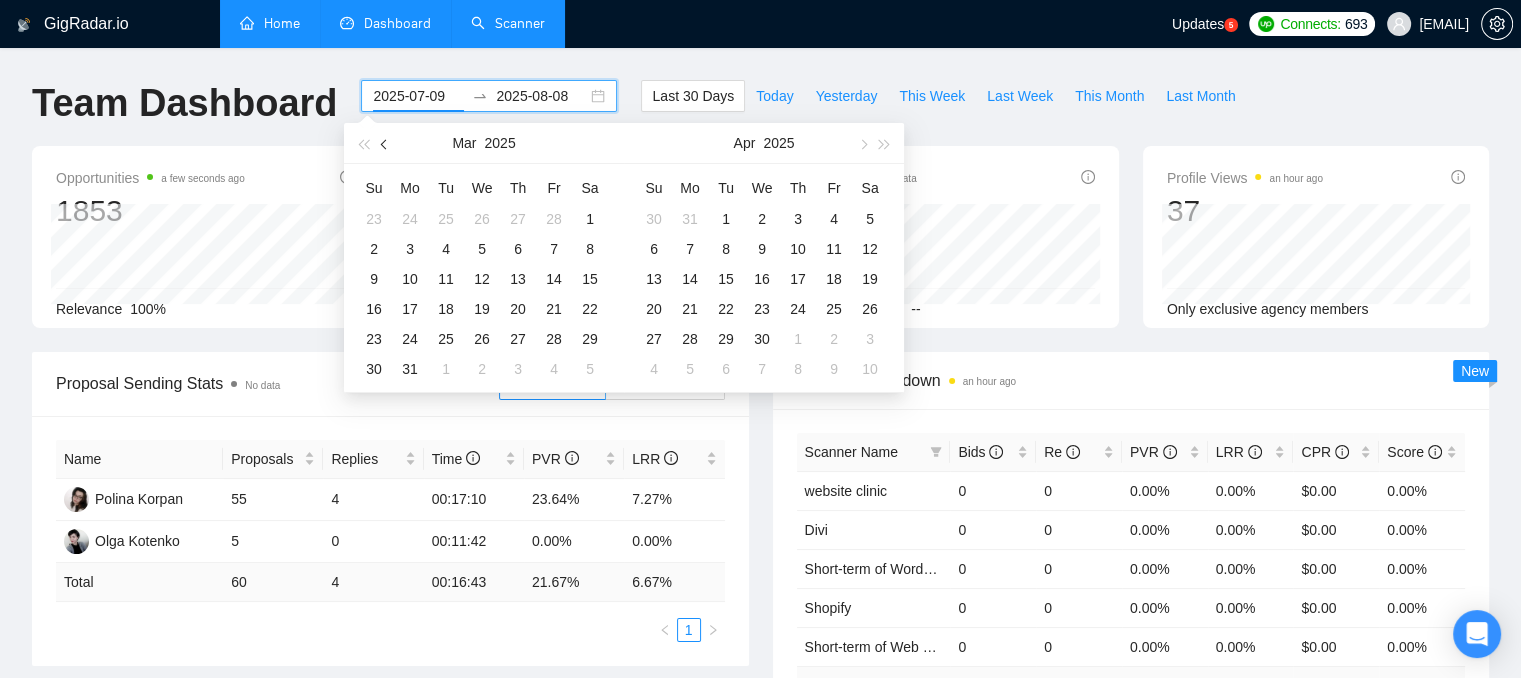 click at bounding box center [385, 143] 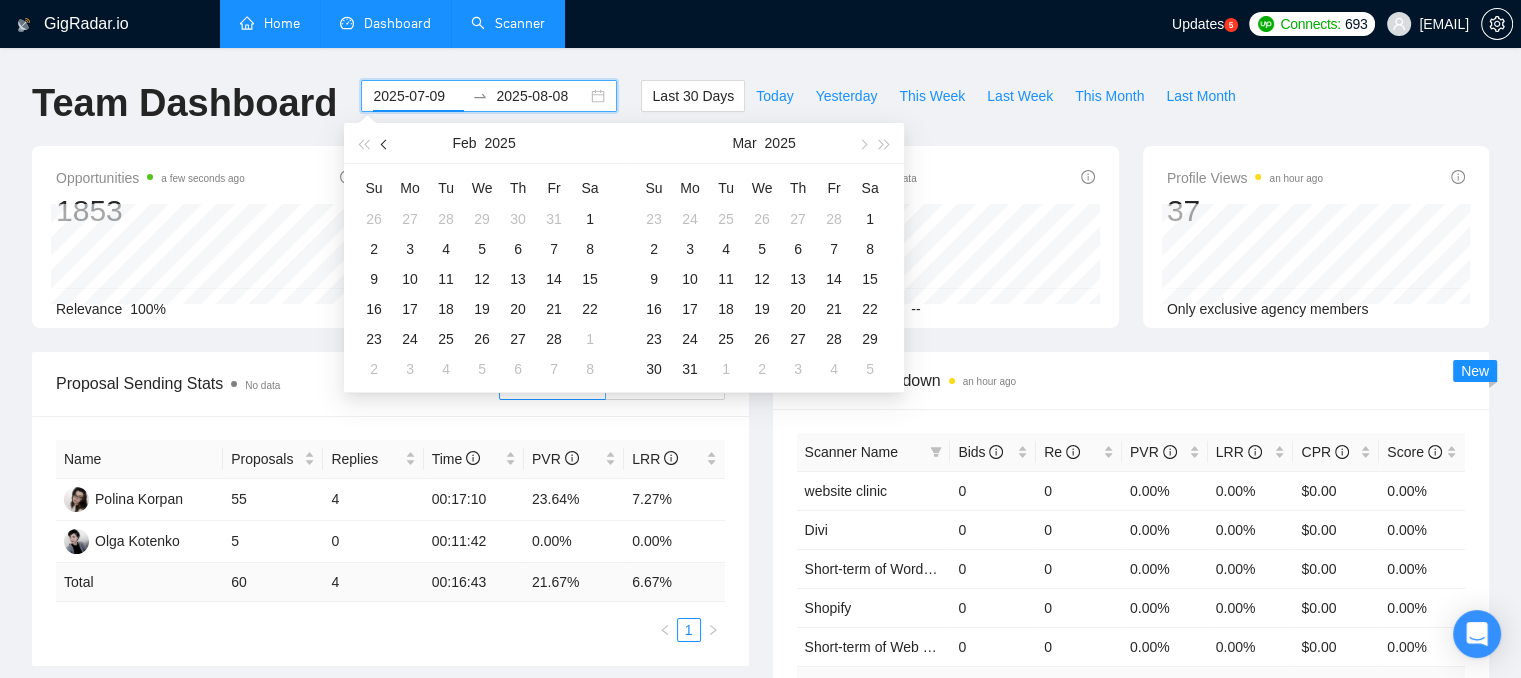 click at bounding box center [385, 143] 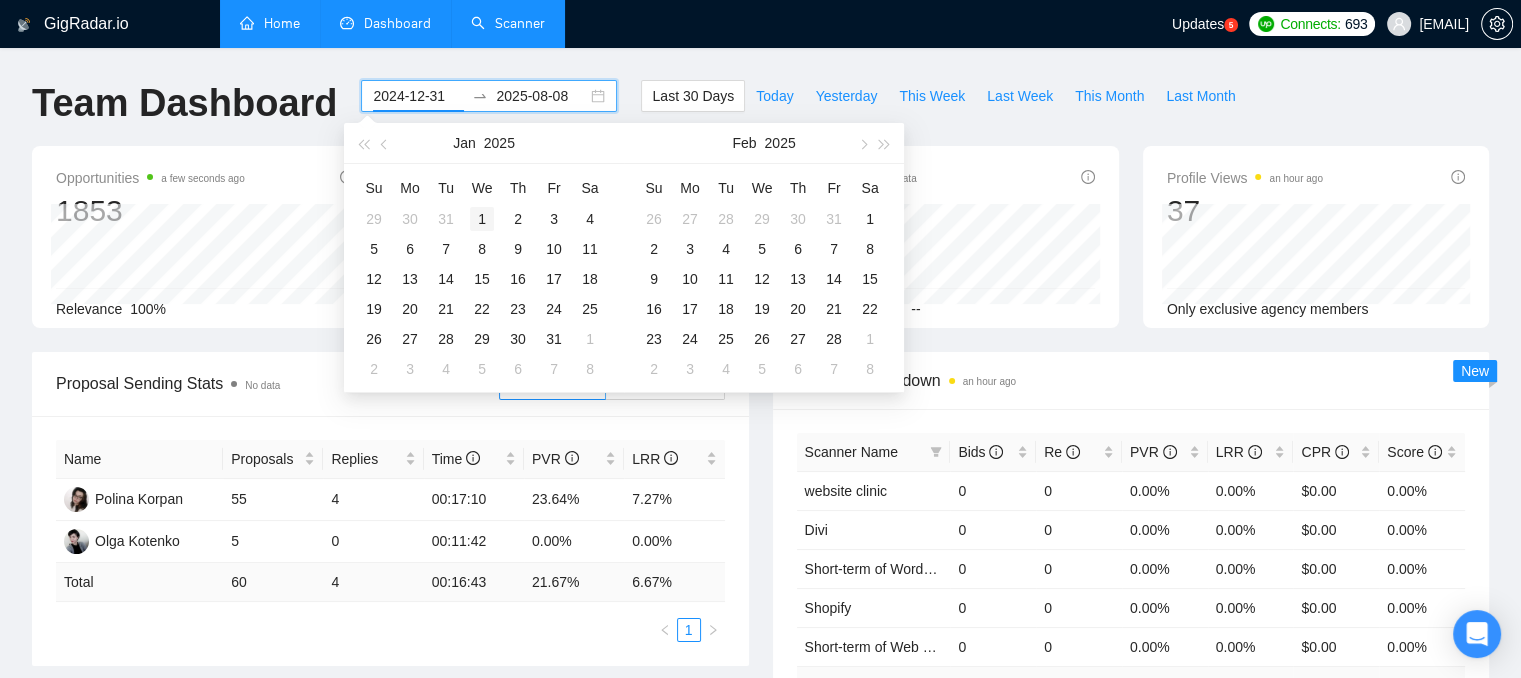 type on "[DATE]" 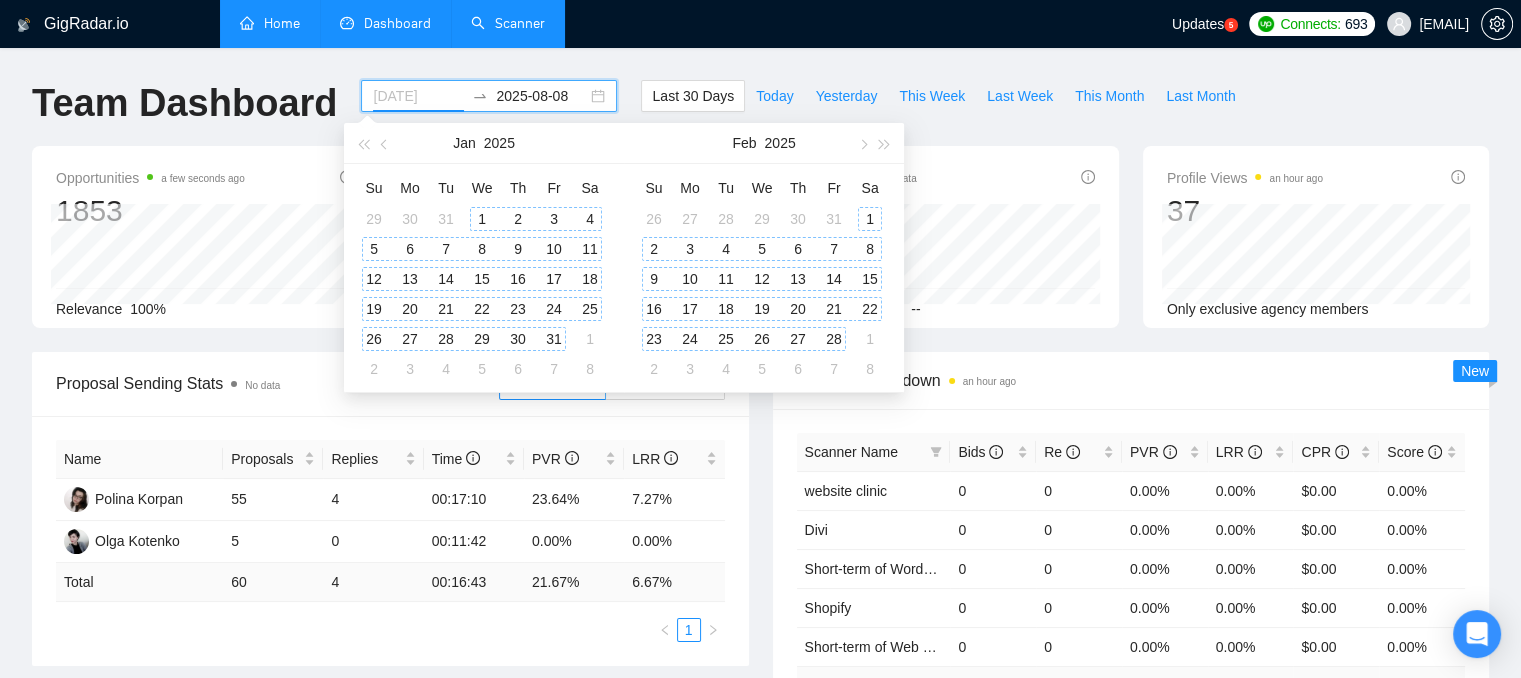 click on "1" at bounding box center (482, 219) 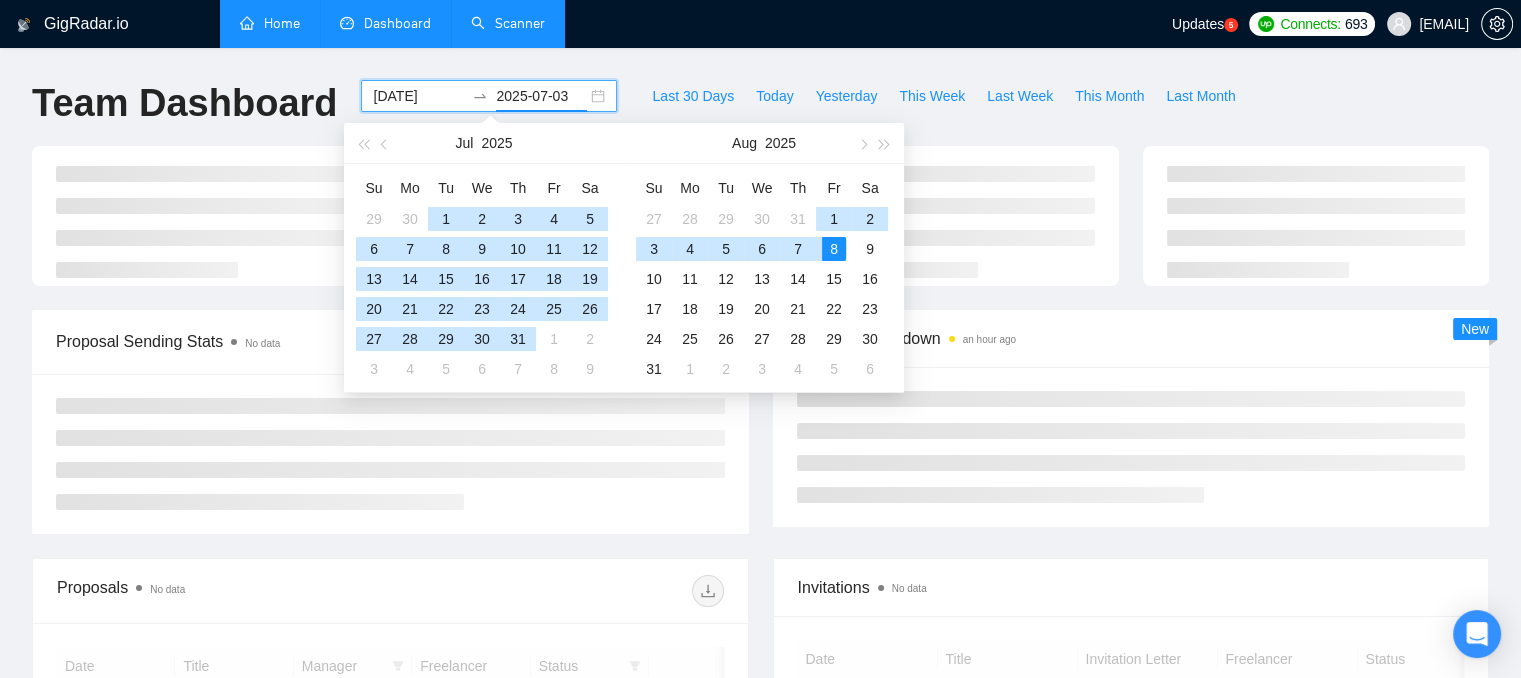 type on "2025-08-08" 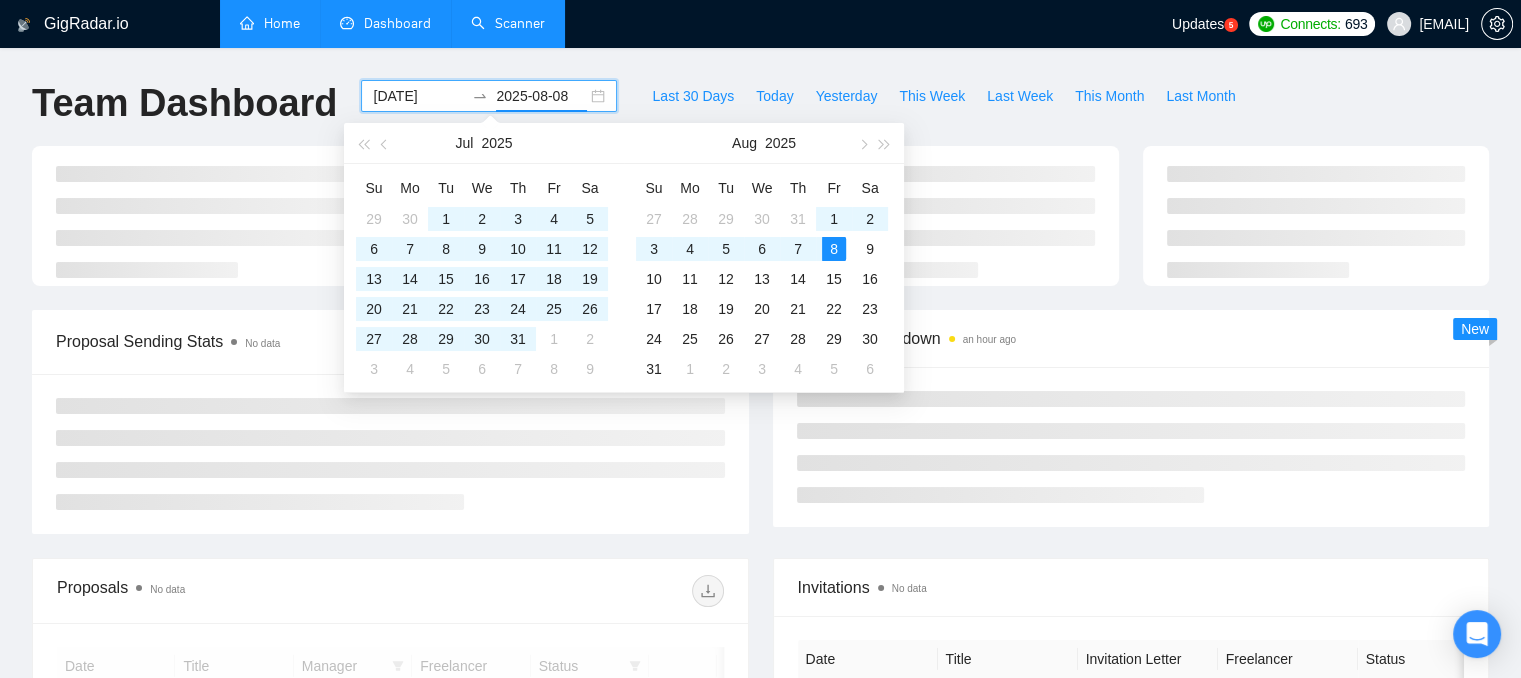 click on "GigRadar.io Home Dashboard Scanner Updates
5
Connects: 693[EMAIL] Team Dashboard [DATE] [DATE] Last 30 Days Today Yesterday This Week Last Week This Month Last Month Proposal Sending Stats No data By manager By Freelancer Scanner Breakdown an hour ago New Proposals No data Date Title Manager Freelancer Status               [DATE] [TIME] SEO-Optimized WordPress Rebuild for Chiropractic Clinic (Design + Local SEO Focus) [FIRST] [LAST] [FIRST] [LAST] [DATE] [TIME] UI/UX Designer for Fertility Web App – Functional Figma File [FIRST] [LAST] [FIRST] [LAST] [DATE] [TIME] WordPress Entwickler/in (Elementor) für Website-Projekt gesucht – ggf. Folgeprojekte [FIRST] [LAST] [FIRST] [LAST] [DATE] [TIME] Website Redesign and Development on WordPress for an Elevator Company [FIRST] [LAST] [FIRST] [LAST] [DATE] [TIME] Website Development and Design [FIRST] [LAST] [FIRST] [LAST] [DATE] [TIME] 1 2" at bounding box center [760, 722] 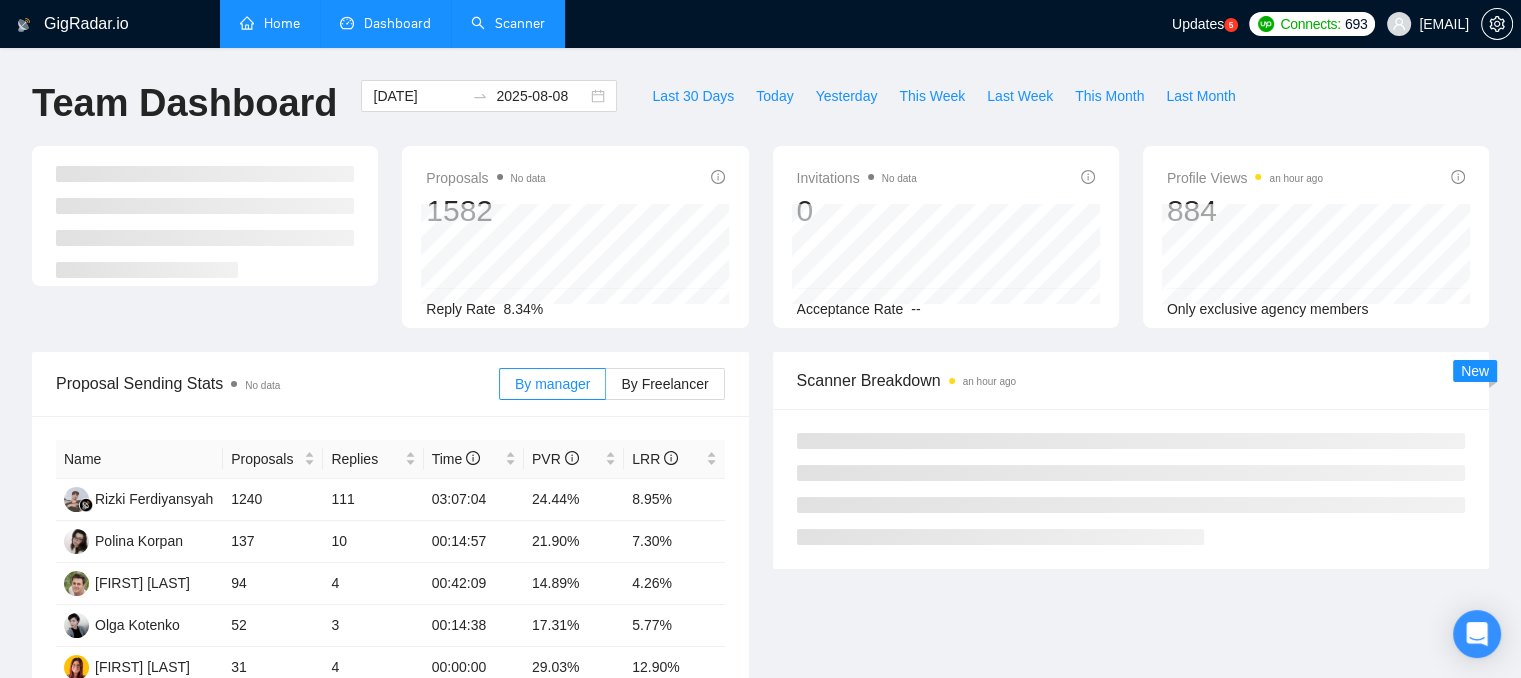 scroll, scrollTop: 100, scrollLeft: 0, axis: vertical 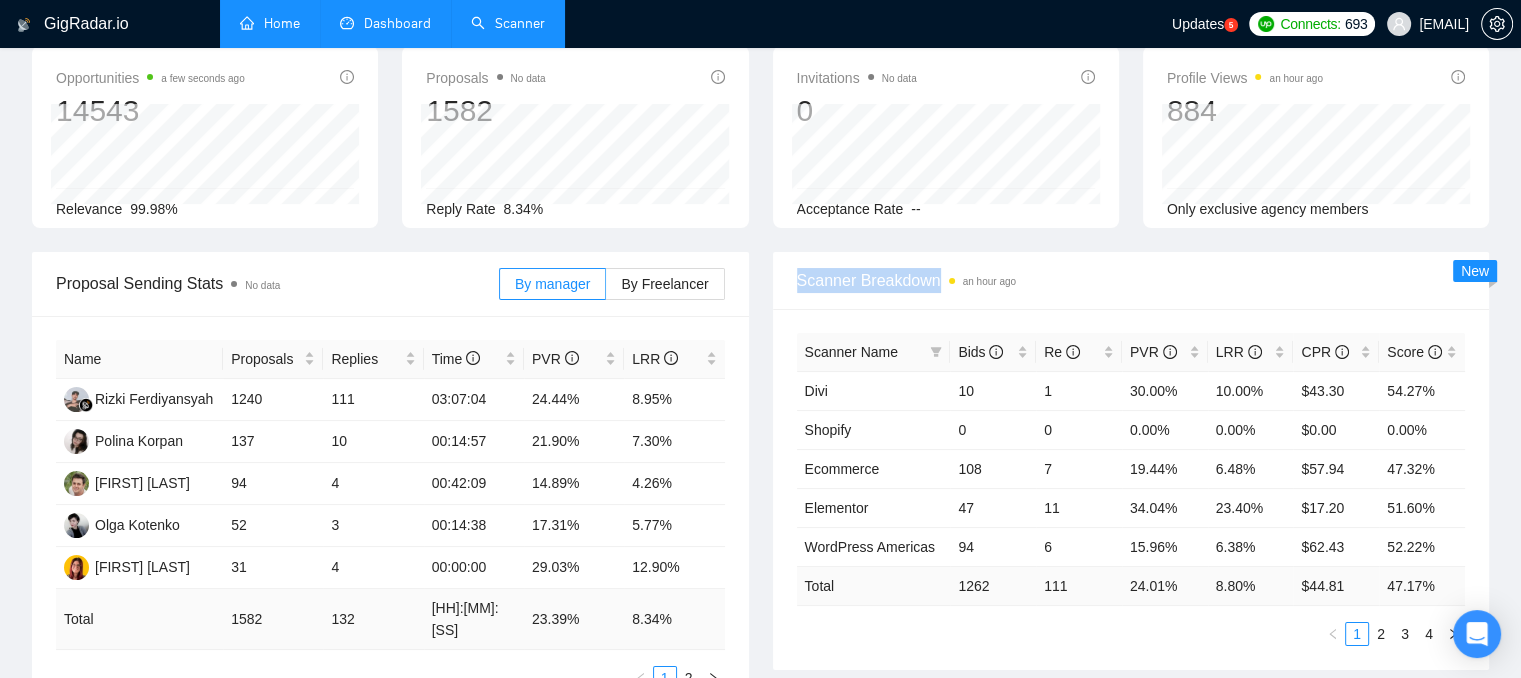 drag, startPoint x: 798, startPoint y: 275, endPoint x: 940, endPoint y: 277, distance: 142.01408 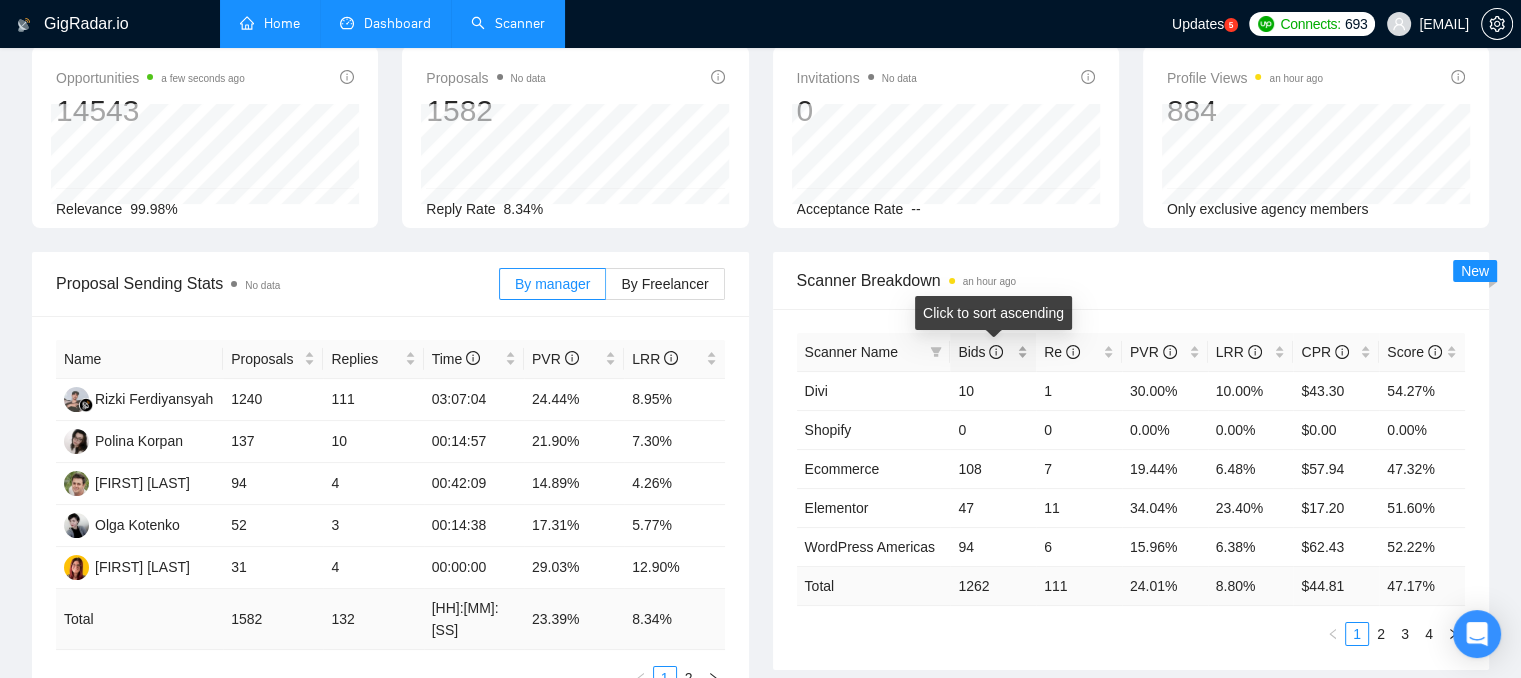 click on "Bids" at bounding box center (993, 352) 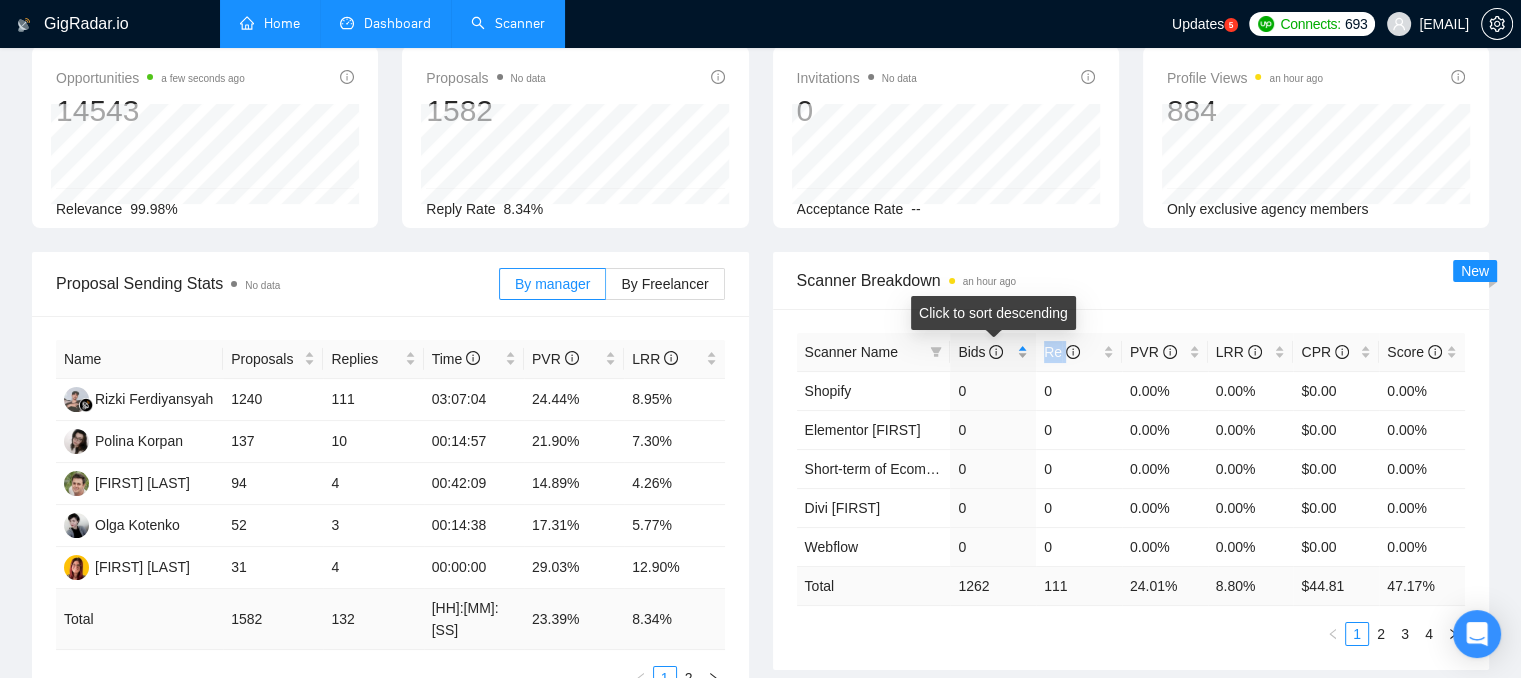click on "Bids" at bounding box center [993, 352] 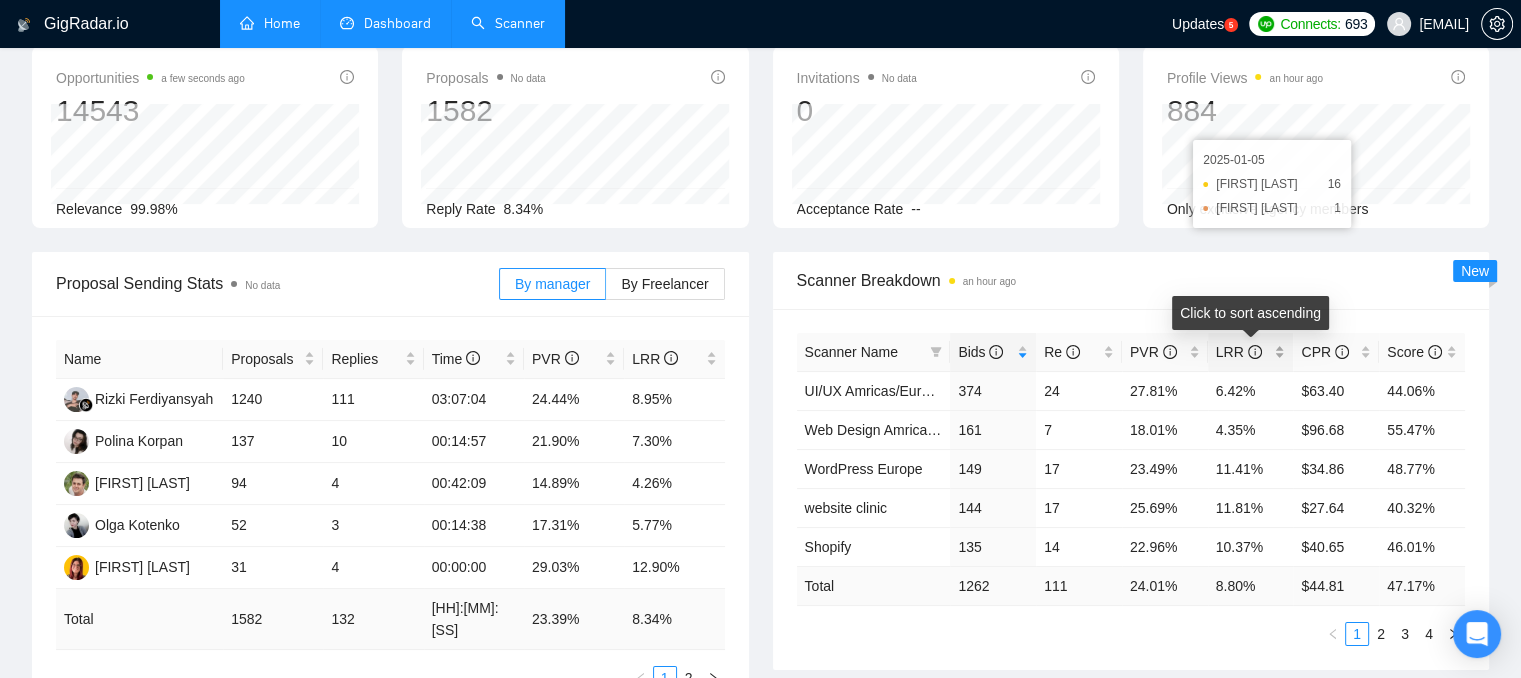 click on "LRR" at bounding box center (1243, 352) 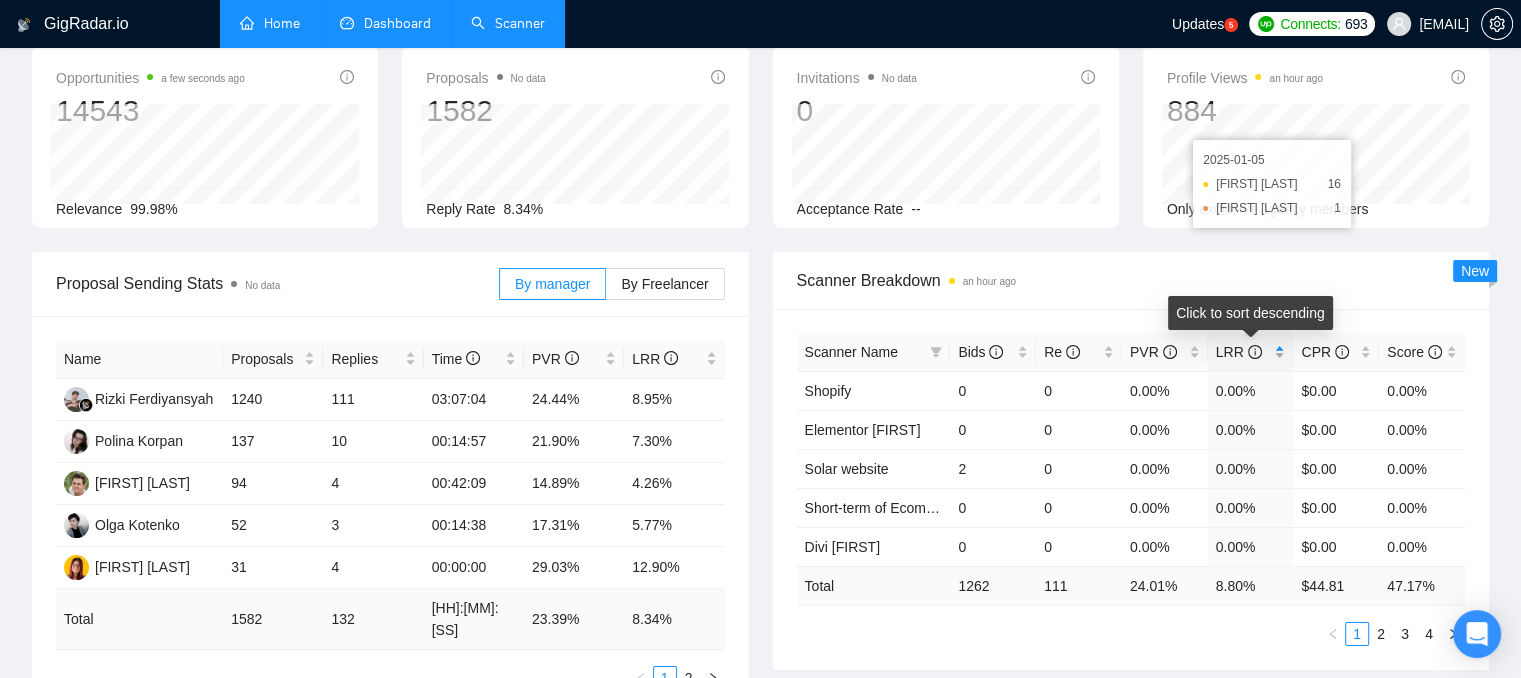 click on "LRR" at bounding box center (1243, 352) 